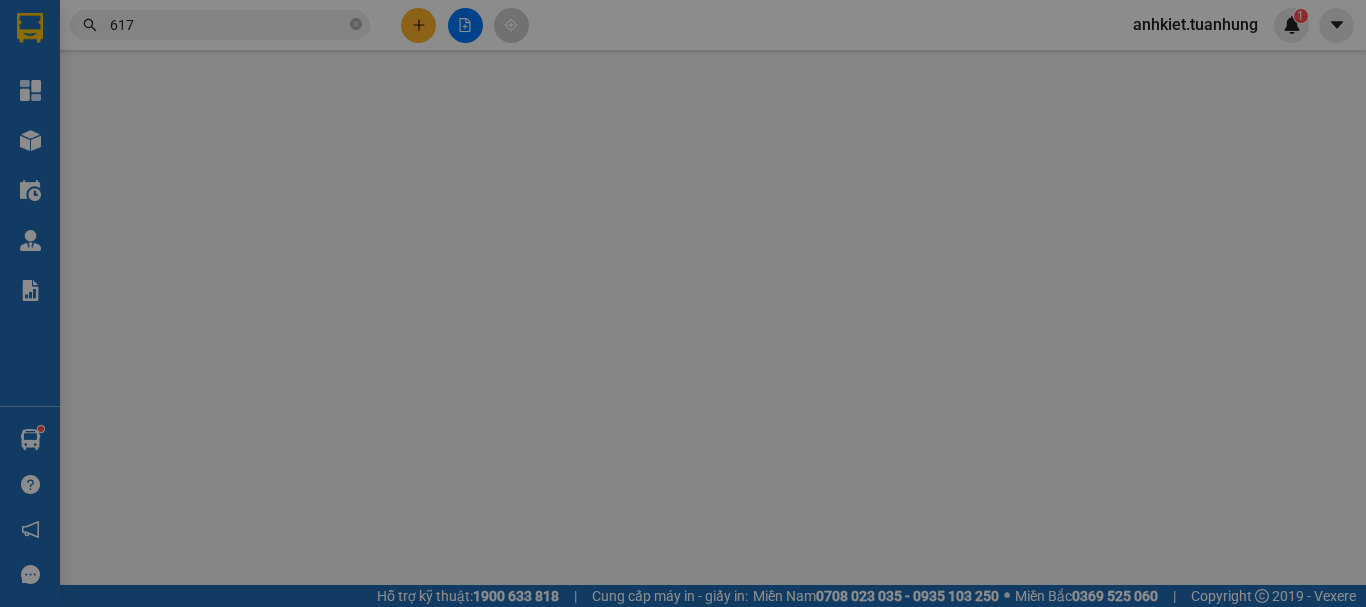 scroll, scrollTop: 0, scrollLeft: 0, axis: both 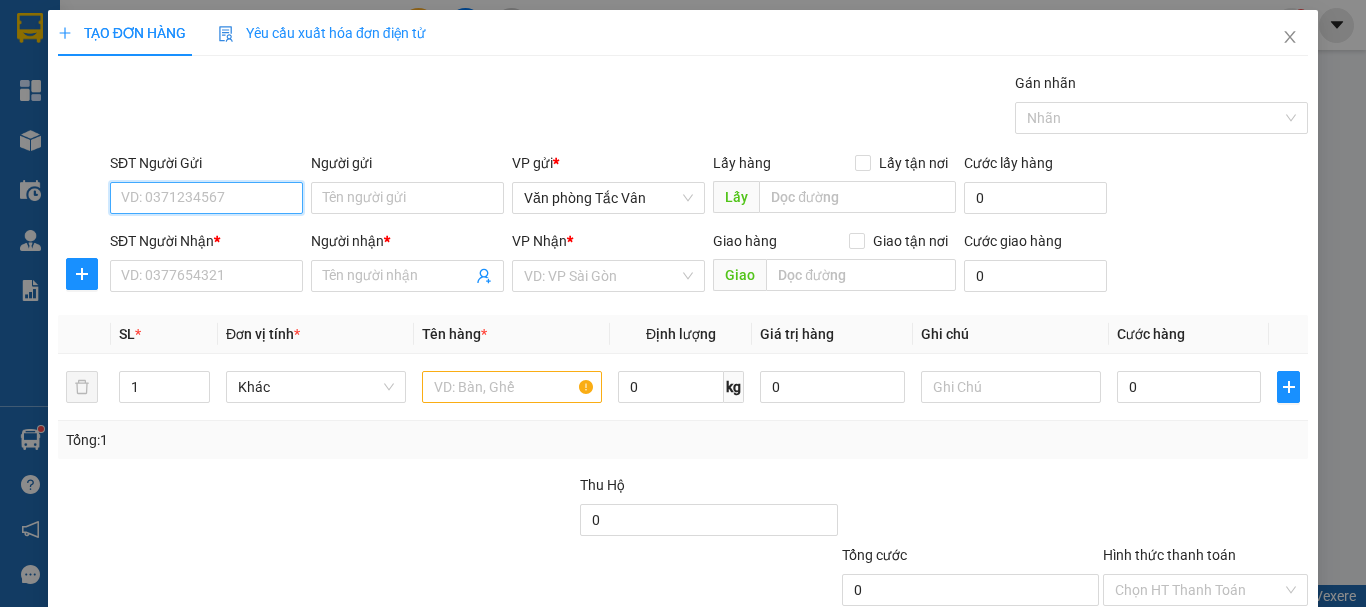 click on "SĐT Người Gửi" at bounding box center [206, 198] 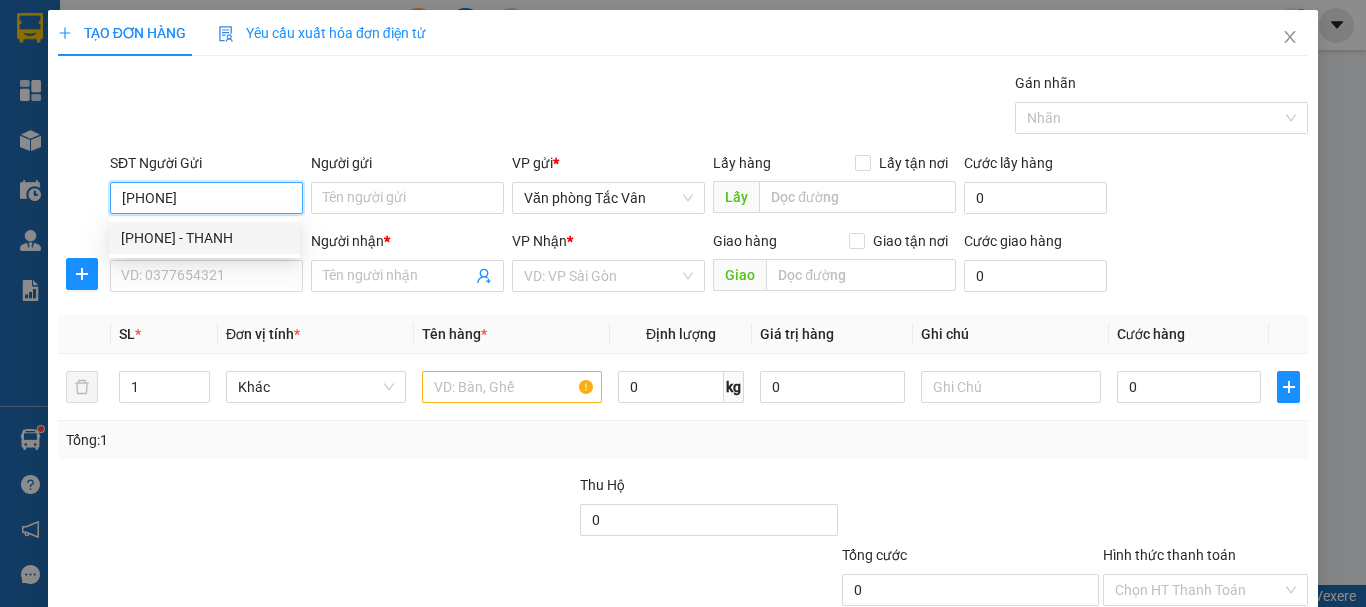 click on "[PHONE] - THANH" at bounding box center [204, 238] 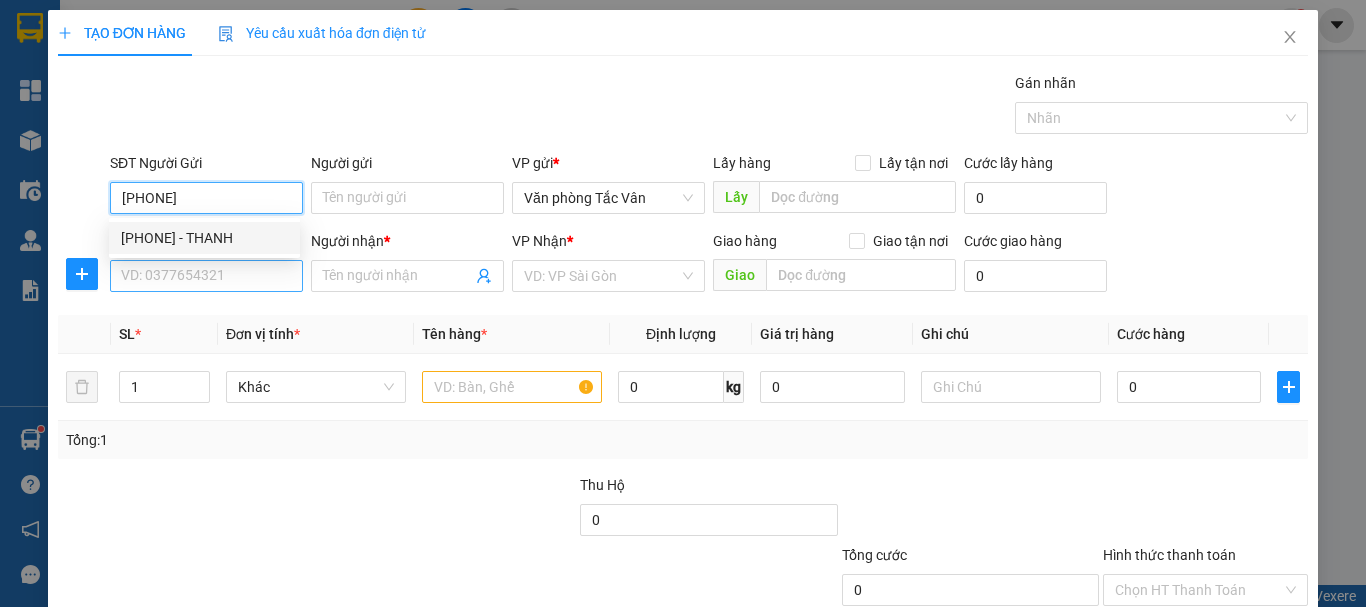 type on "[PHONE]" 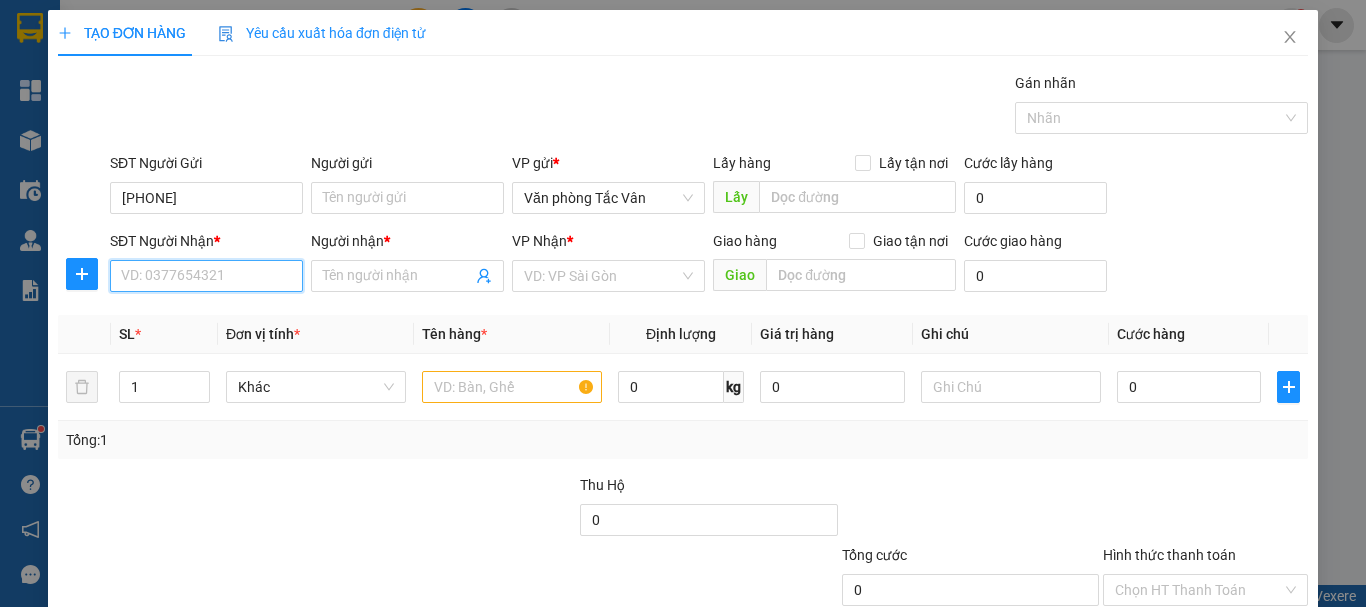 click on "SĐT Người Nhận  *" at bounding box center [206, 276] 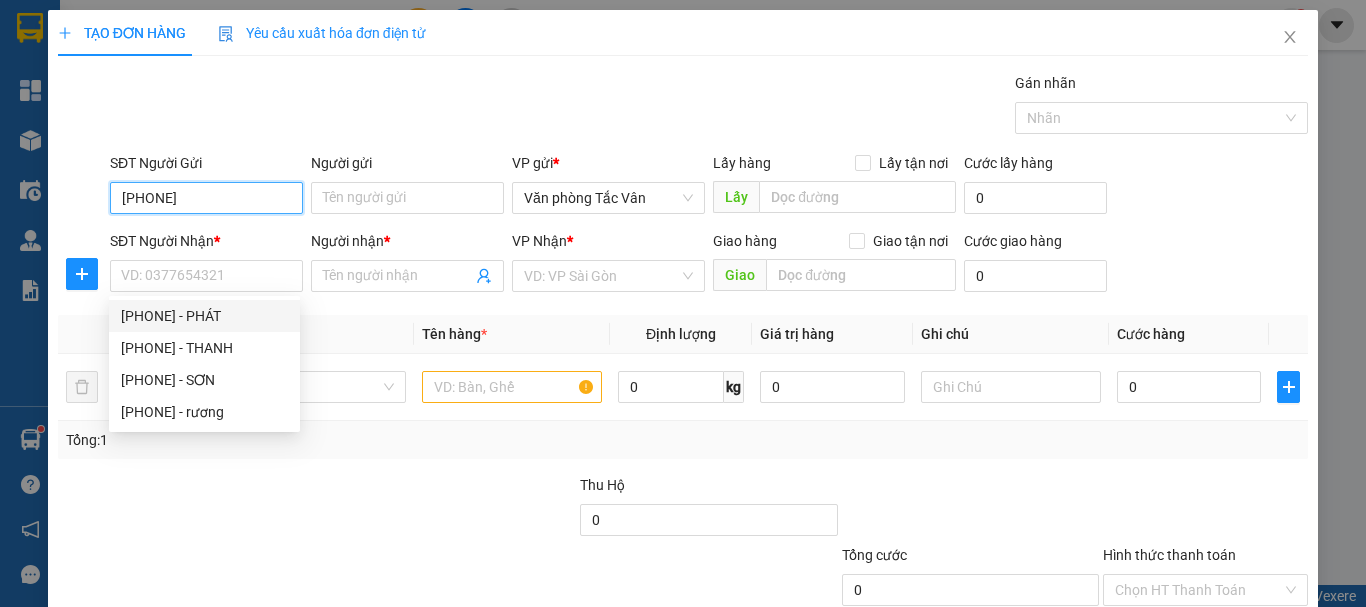 click on "[PHONE]" at bounding box center (206, 198) 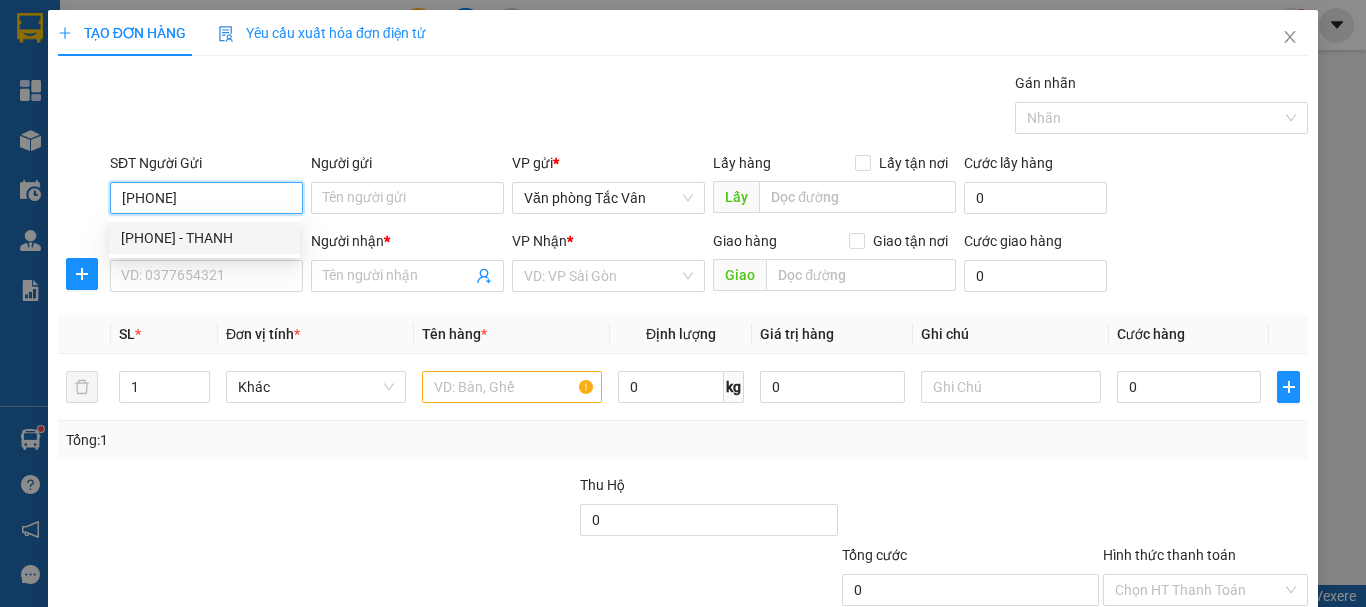 click on "[PHONE] - THANH" at bounding box center [204, 238] 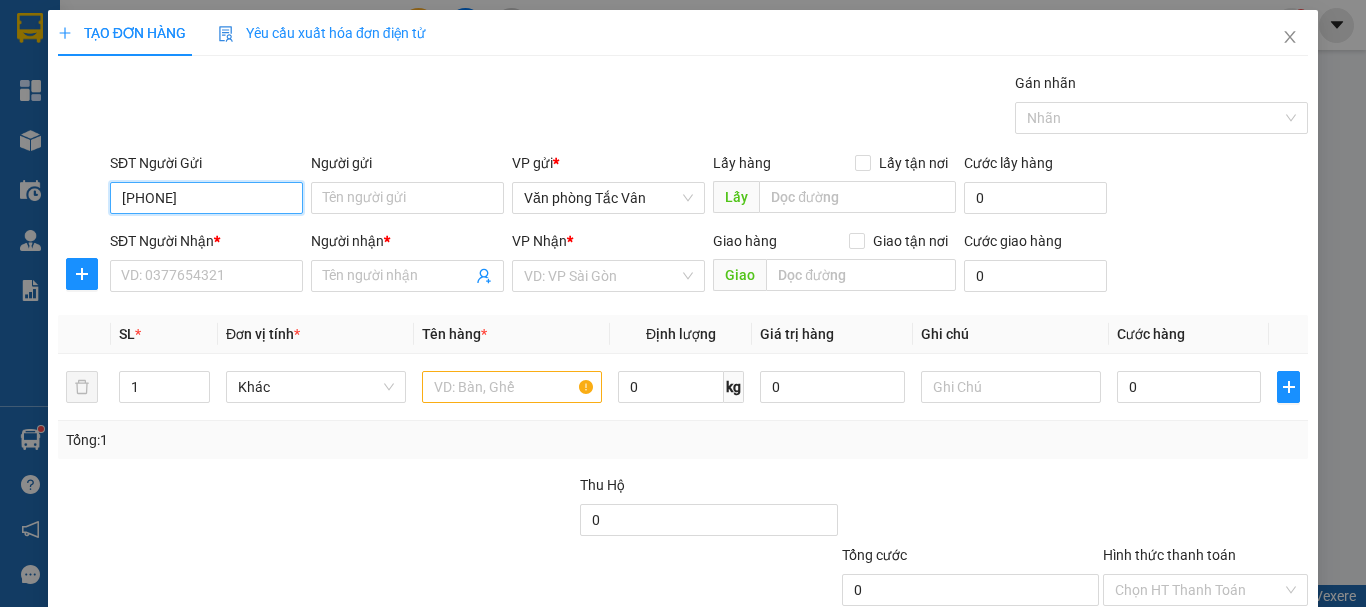 click on "[PHONE]" at bounding box center (206, 198) 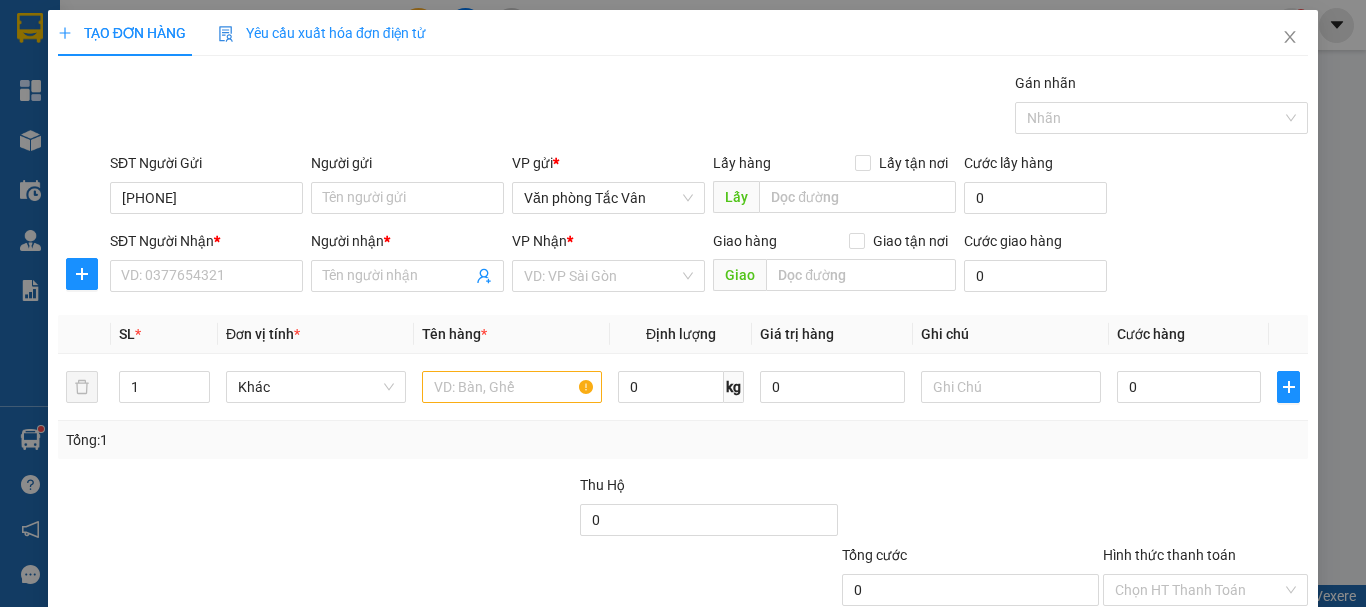 click on "*" at bounding box center [217, 241] 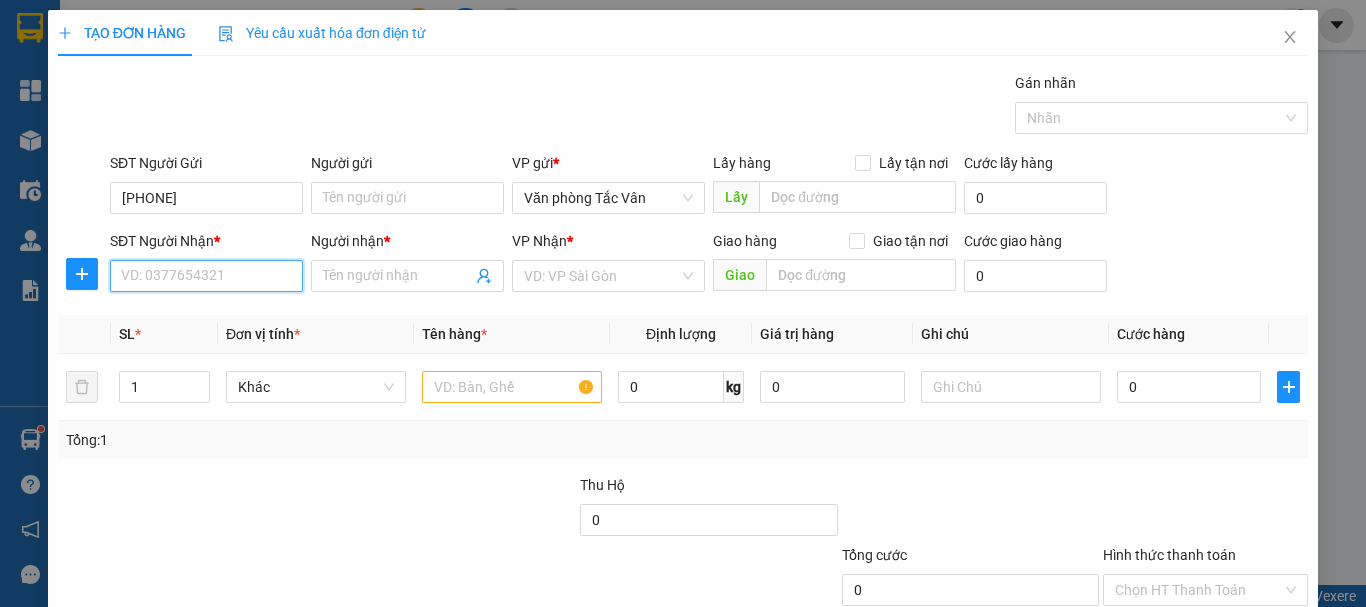 click on "SĐT Người Nhận  *" at bounding box center [206, 276] 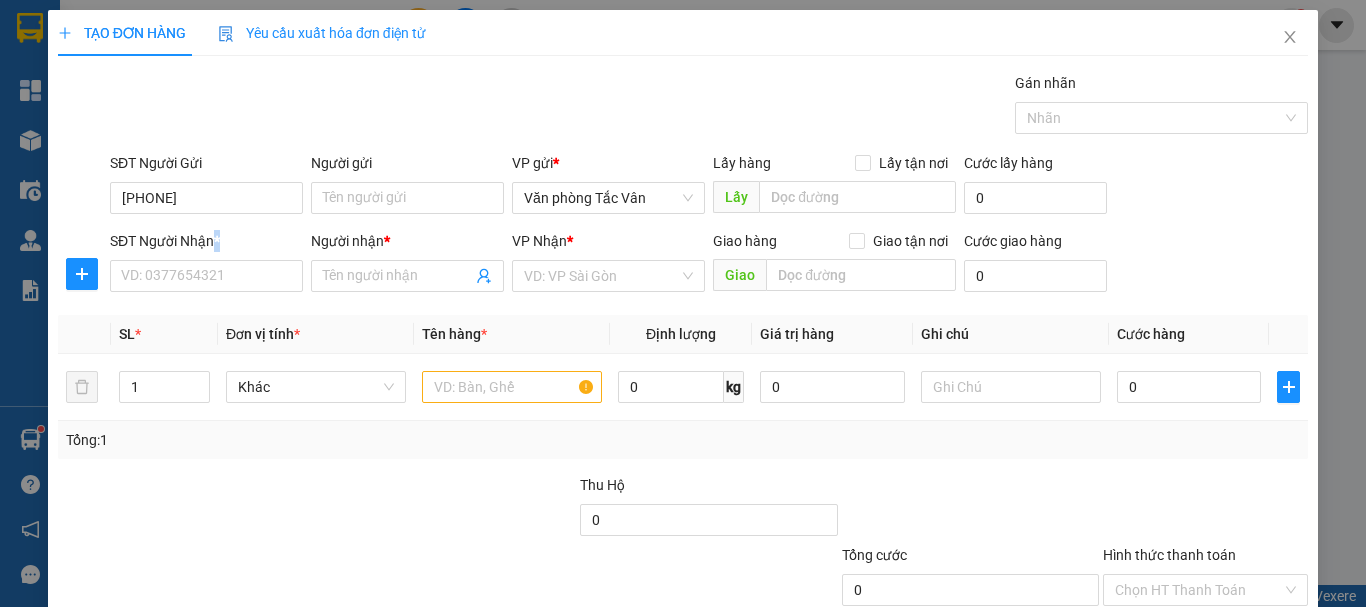 click on "*" at bounding box center (217, 241) 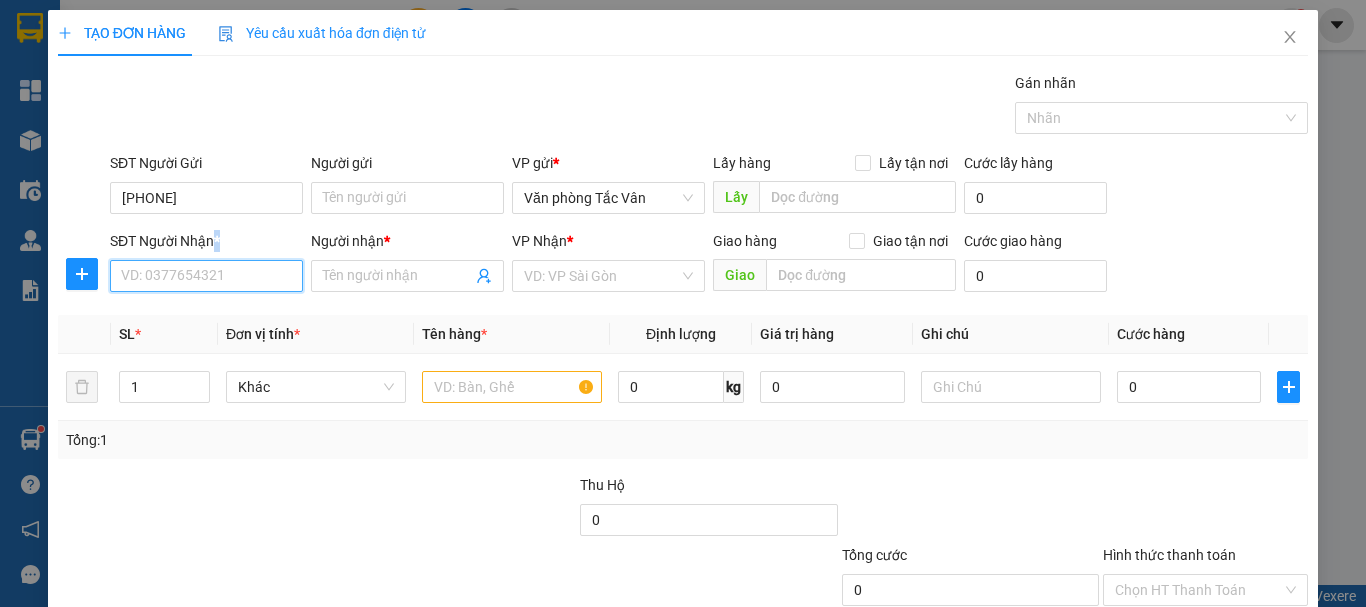 click on "SĐT Người Nhận  *" at bounding box center (206, 276) 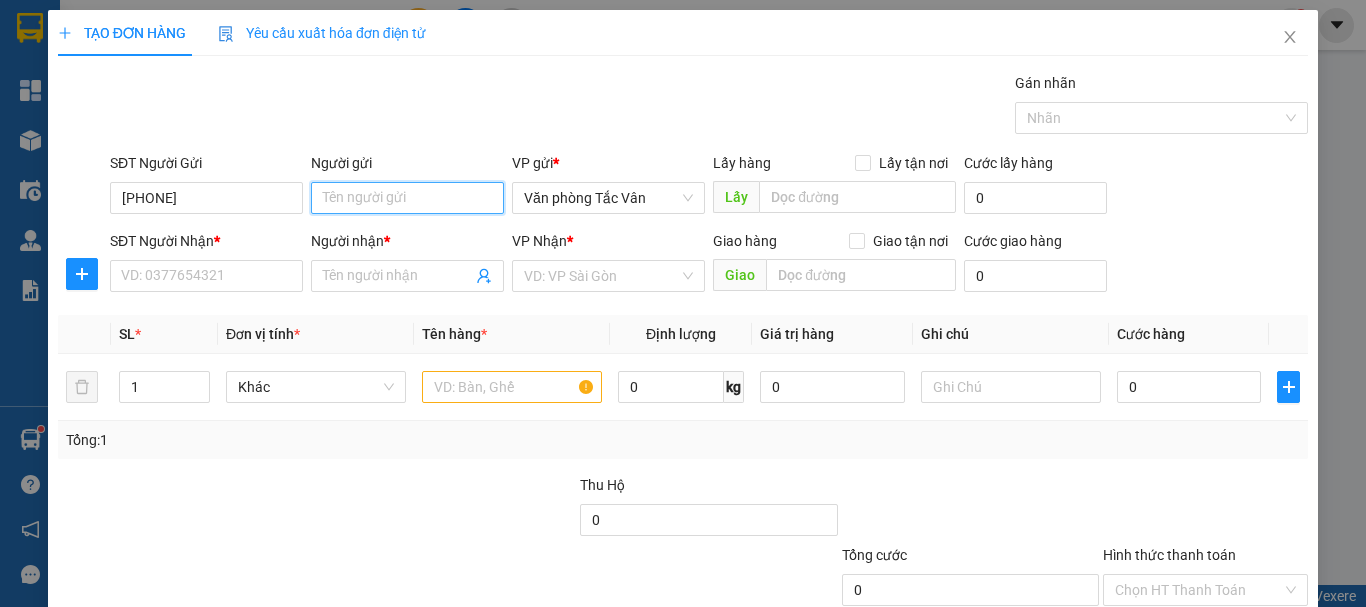 click on "Người gửi" at bounding box center (407, 198) 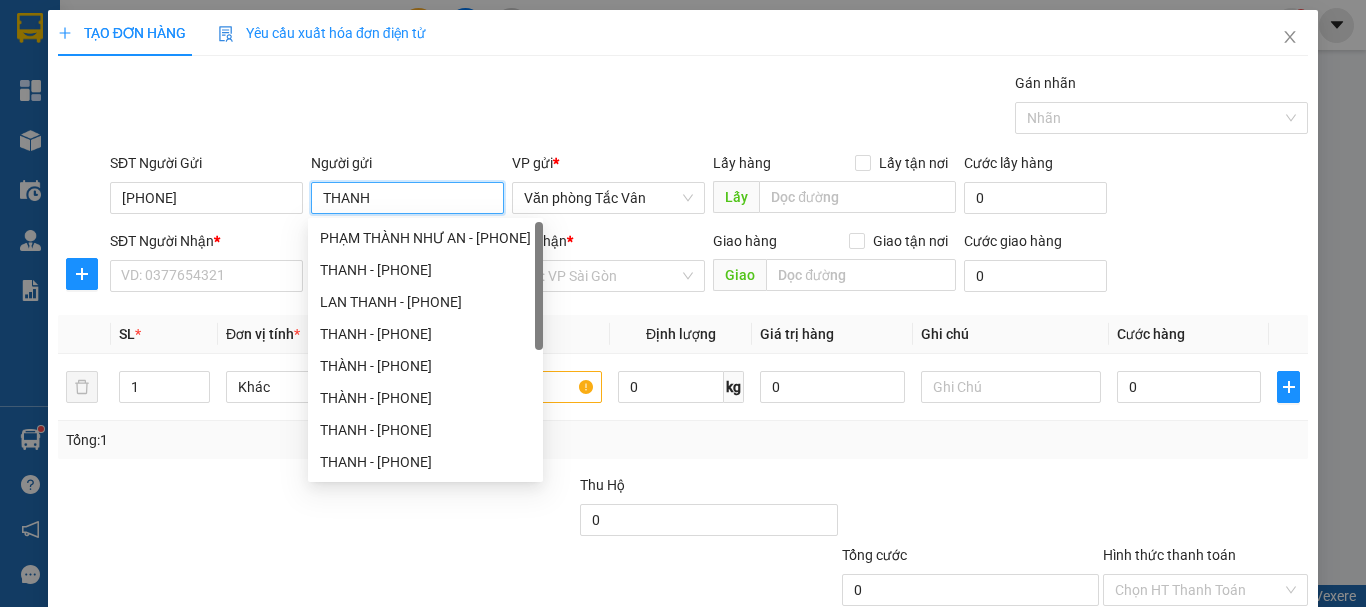 type on "THANH" 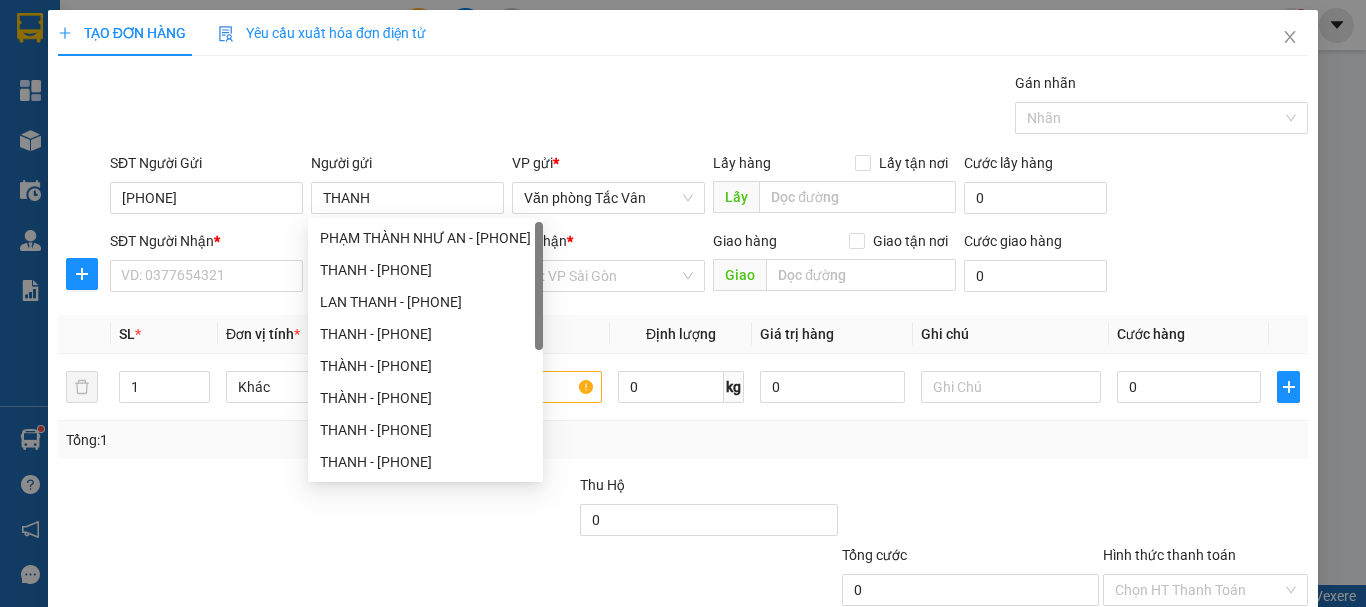 click on "SĐT Người Nhận  * VD: 0377654321" at bounding box center (206, 265) 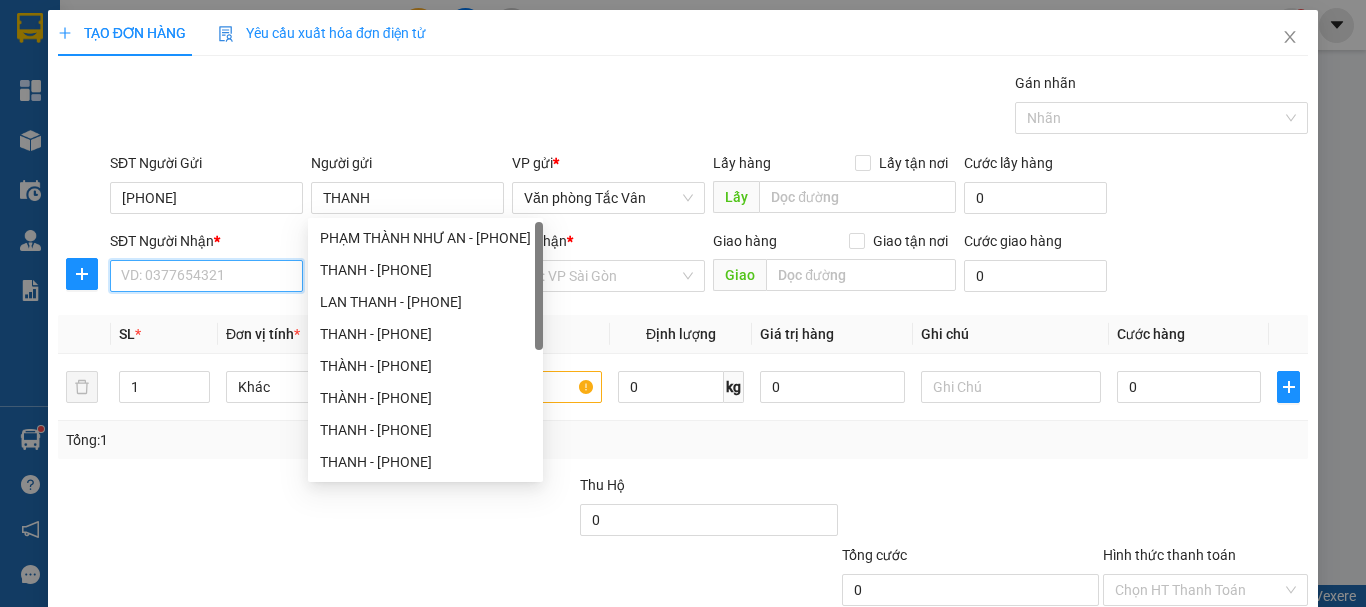 click on "SĐT Người Nhận  *" at bounding box center [206, 276] 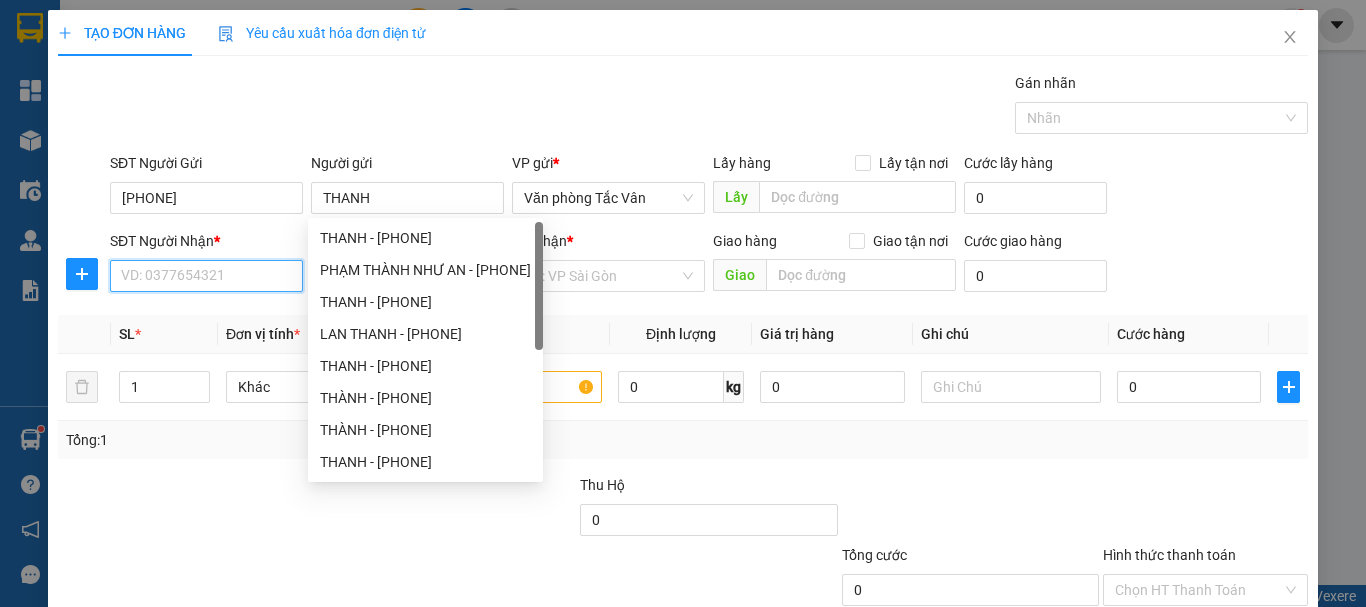 click on "SĐT Người Nhận  *" at bounding box center (206, 276) 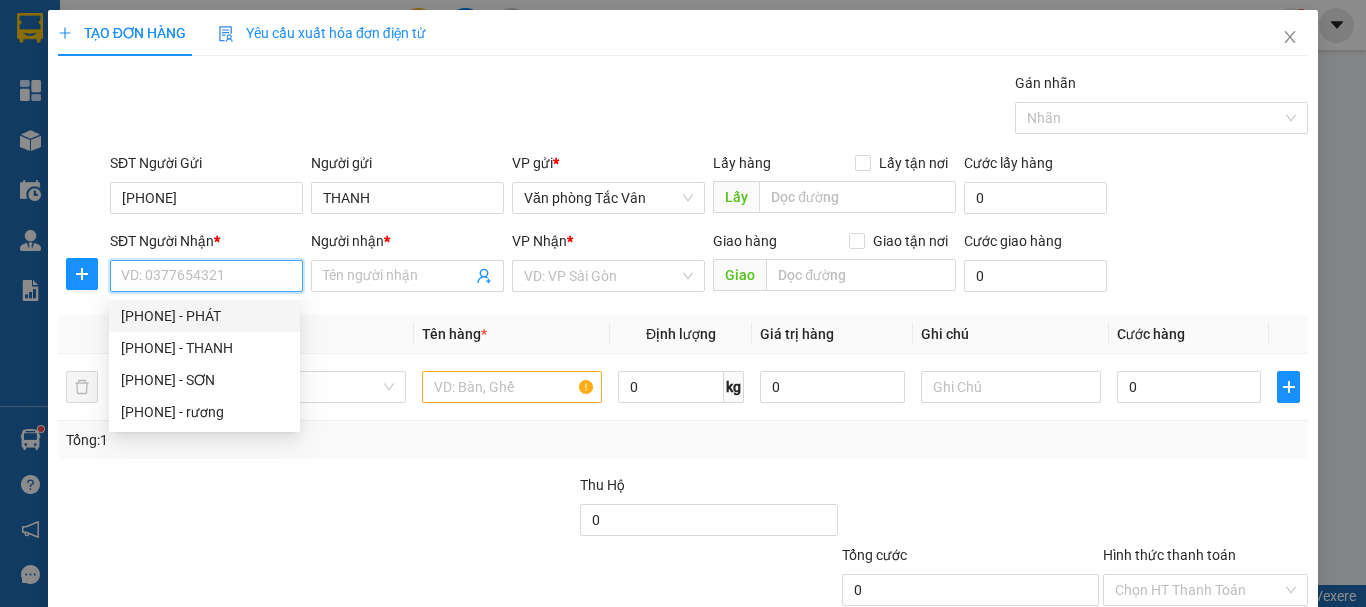 click on "SĐT Người Nhận  *" at bounding box center [206, 276] 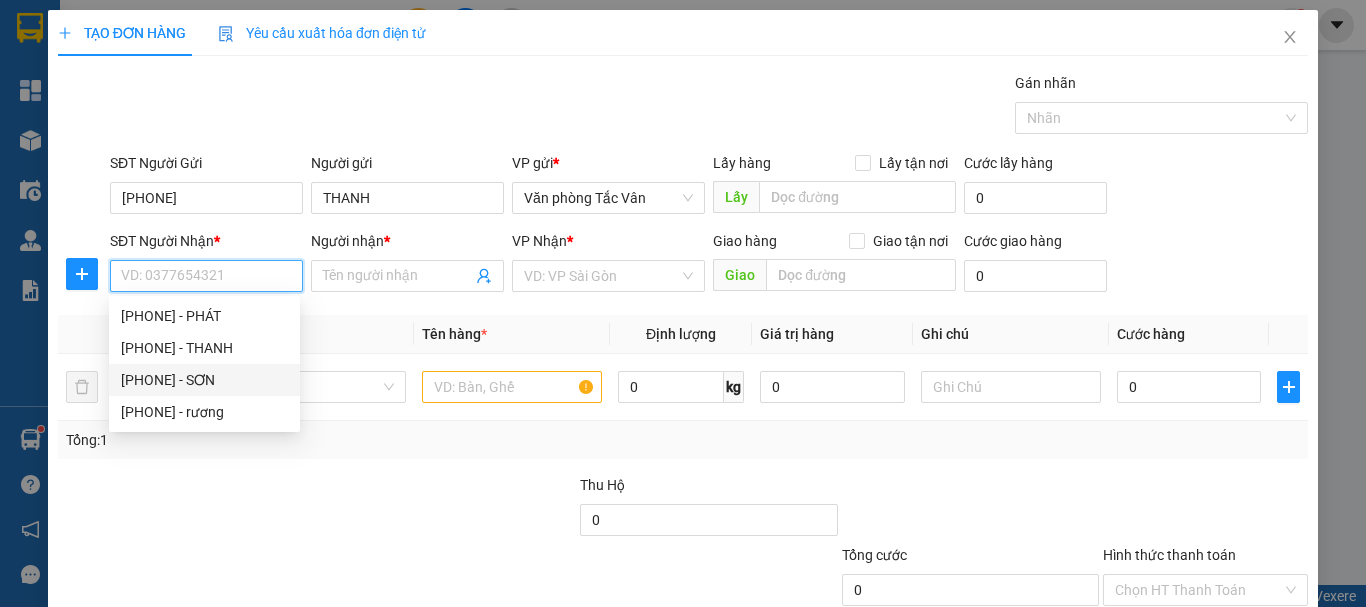 click on "[PHONE] - SƠN" at bounding box center [204, 380] 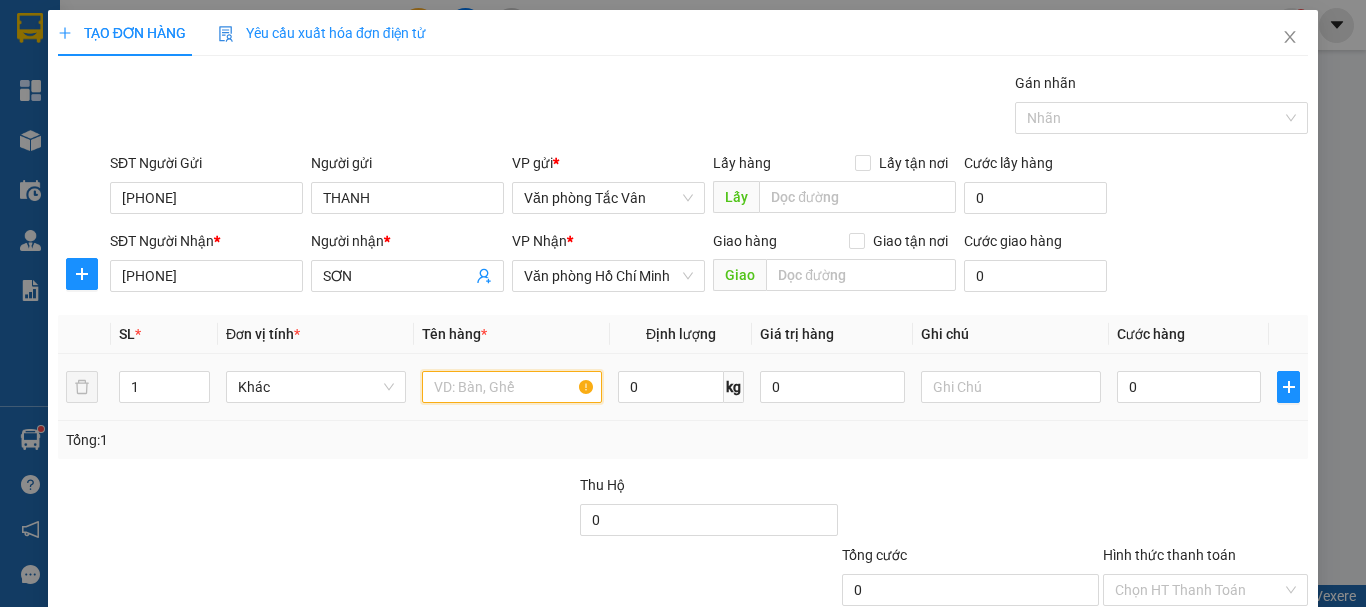 click at bounding box center (512, 387) 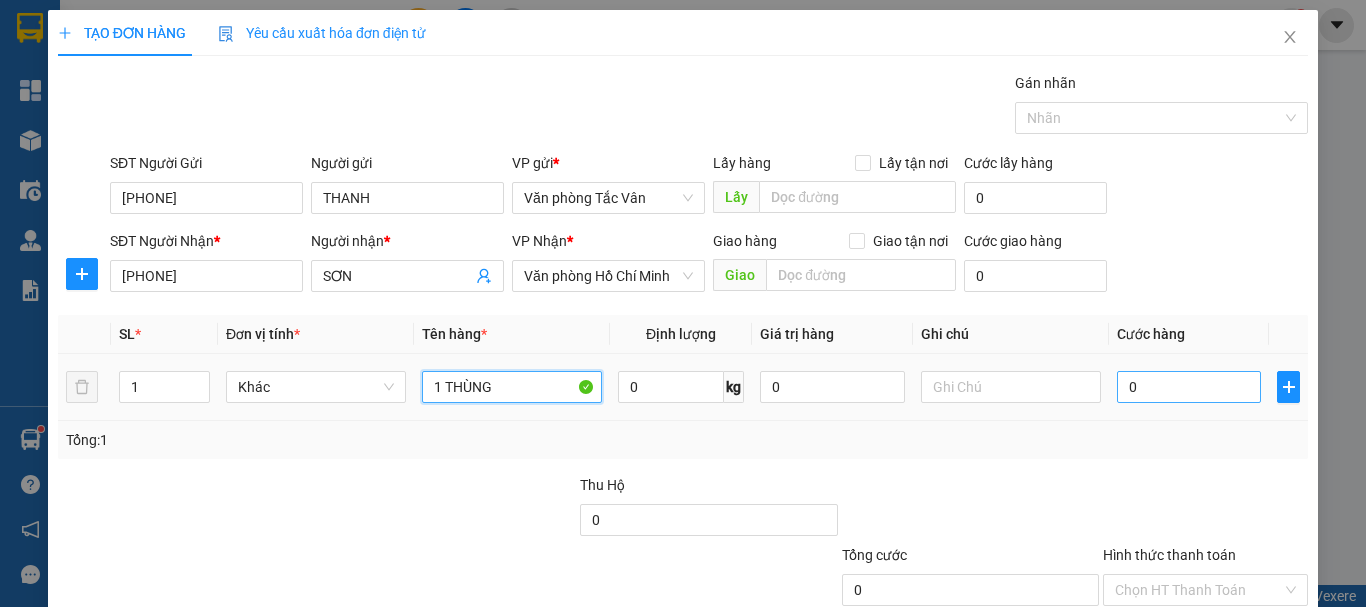 type on "1 THÙNG" 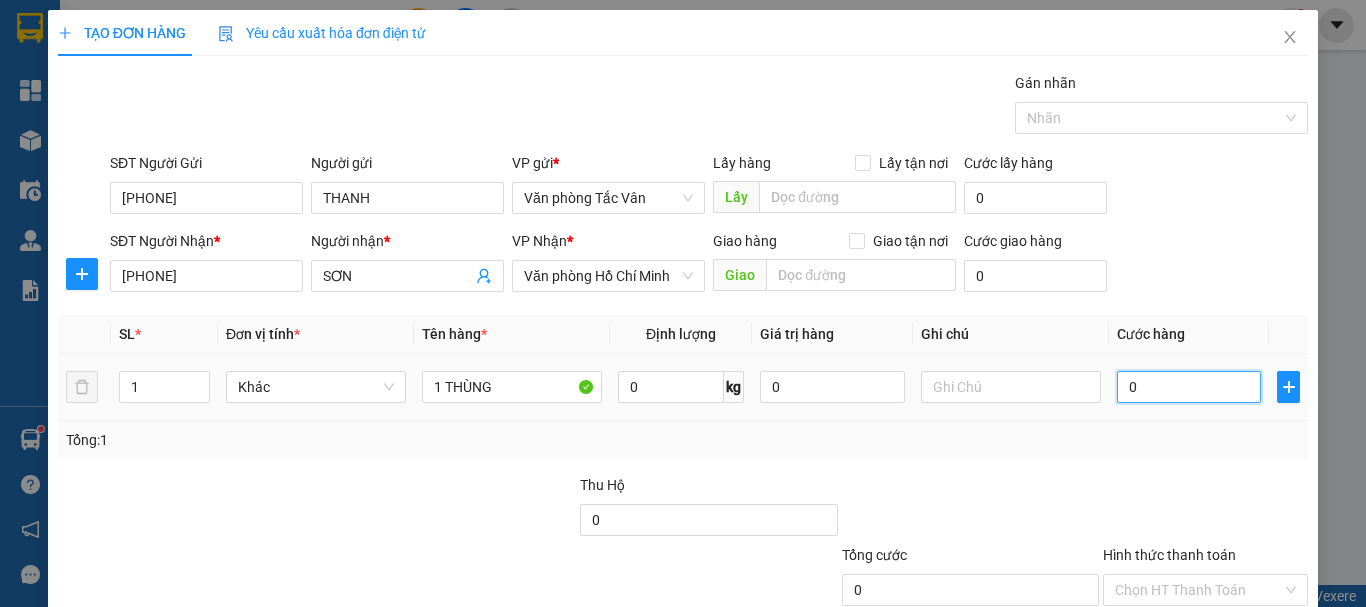 click on "0" at bounding box center (1189, 387) 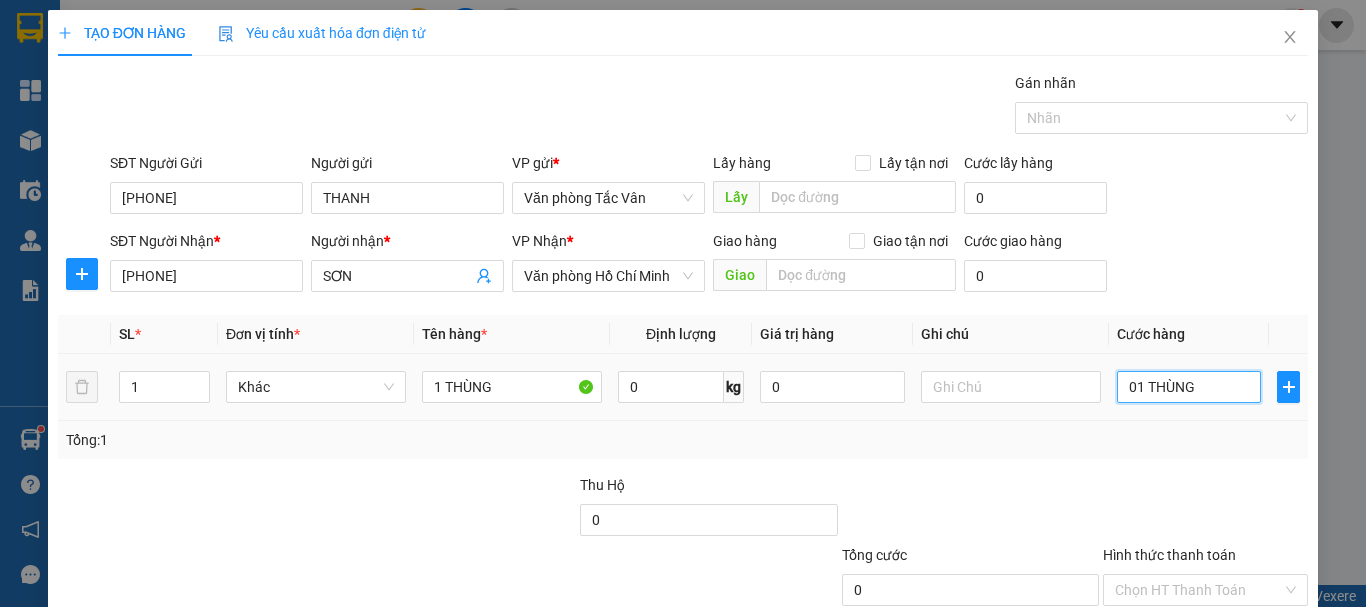 type on "01 THÙNG+" 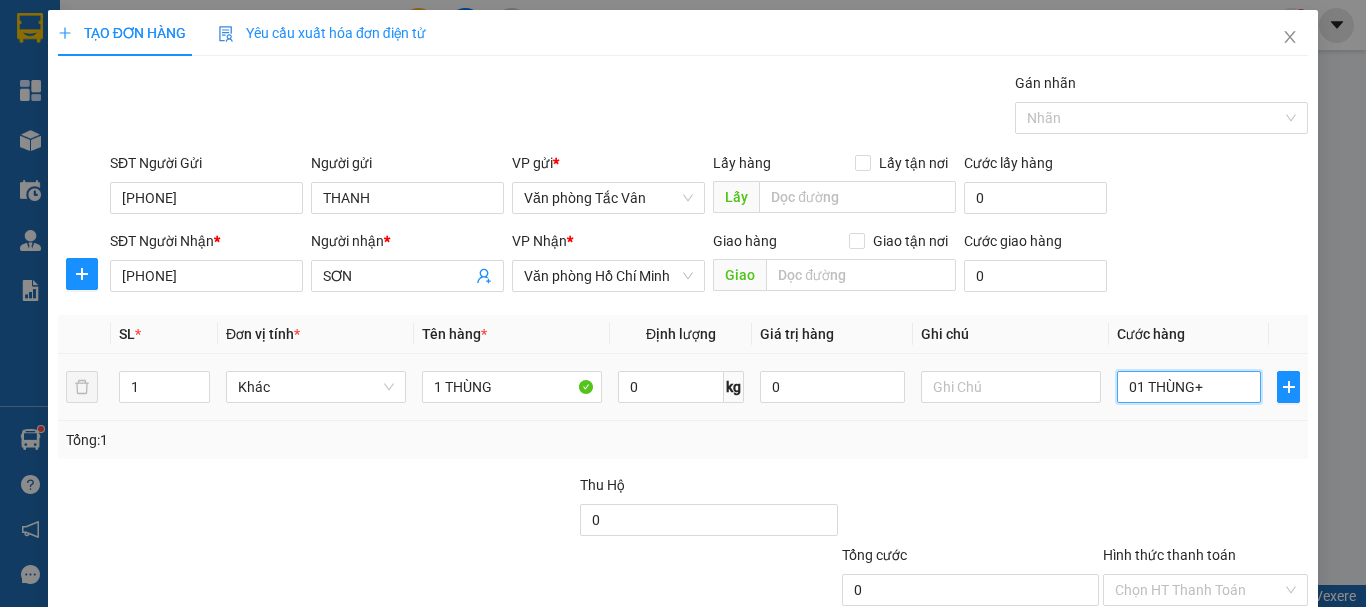 type on "0" 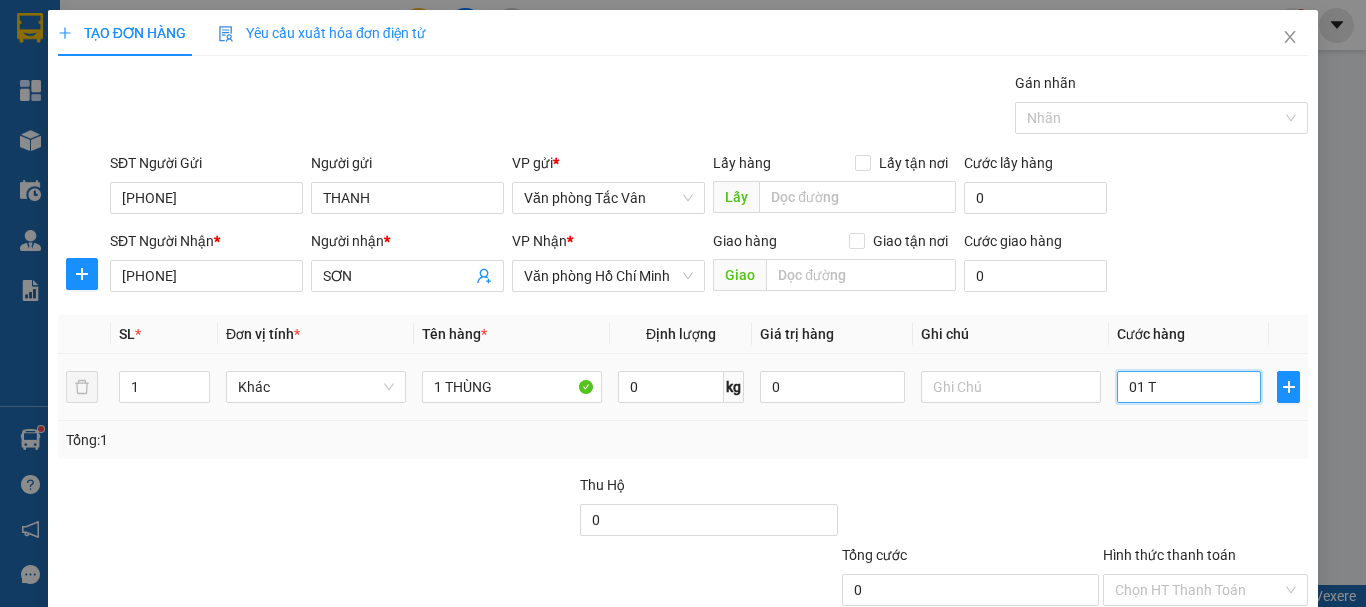 type on "01" 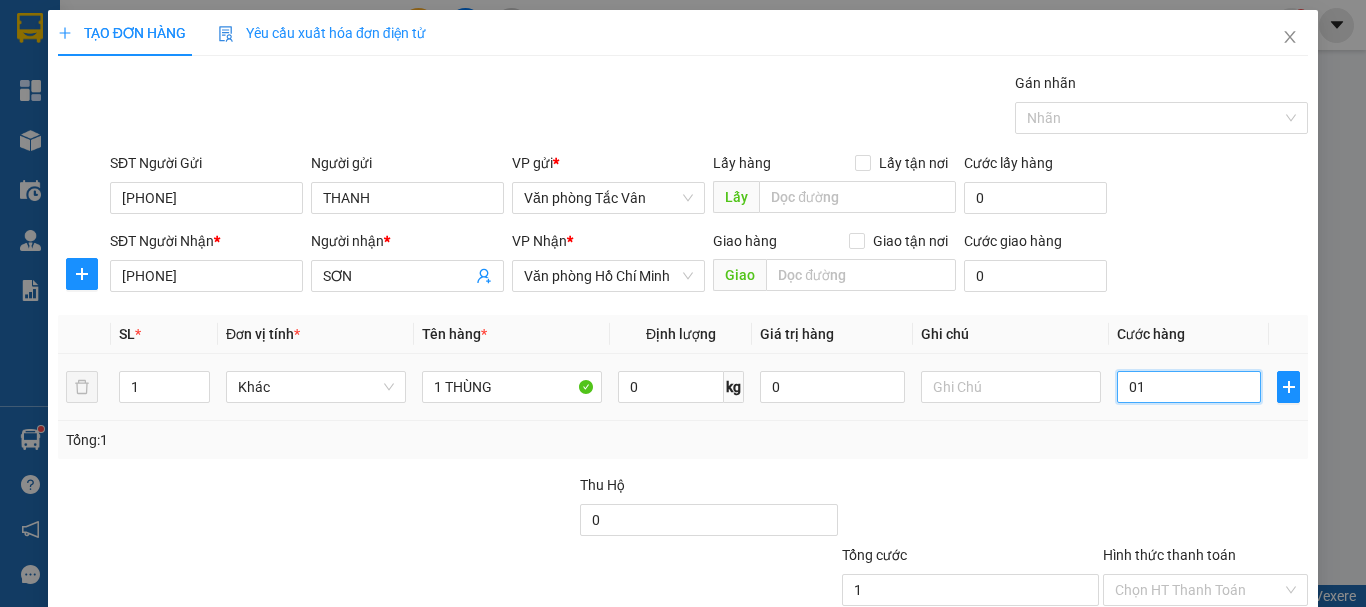 type on "0" 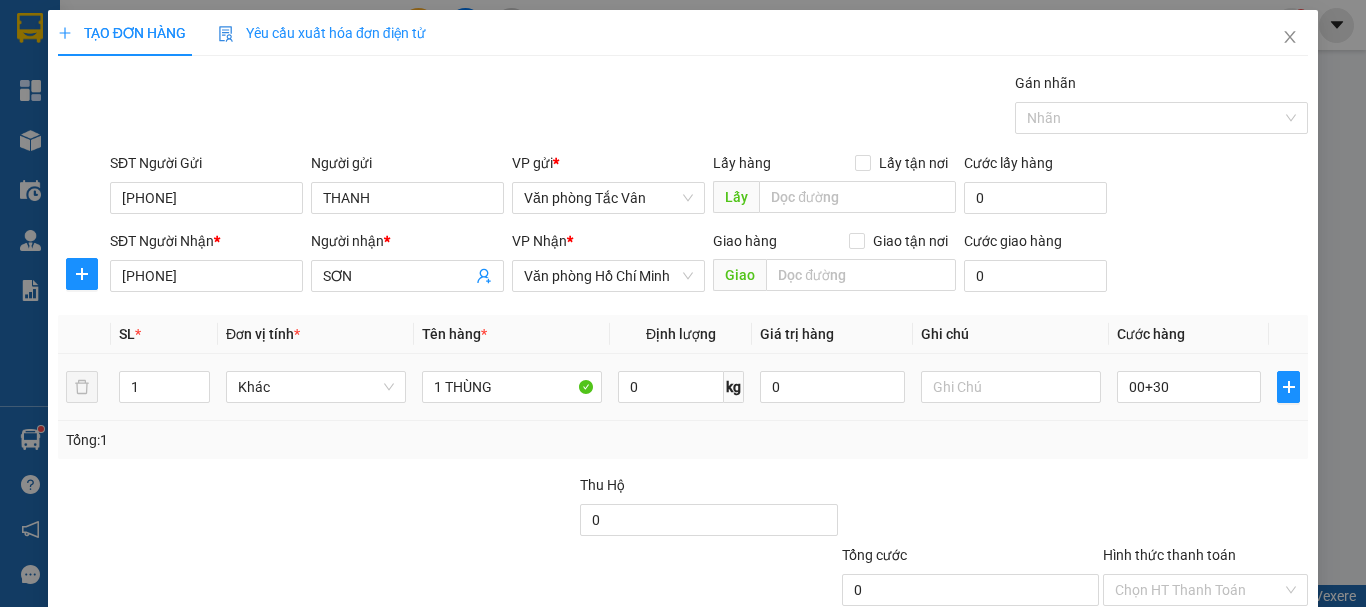 type on "30.000" 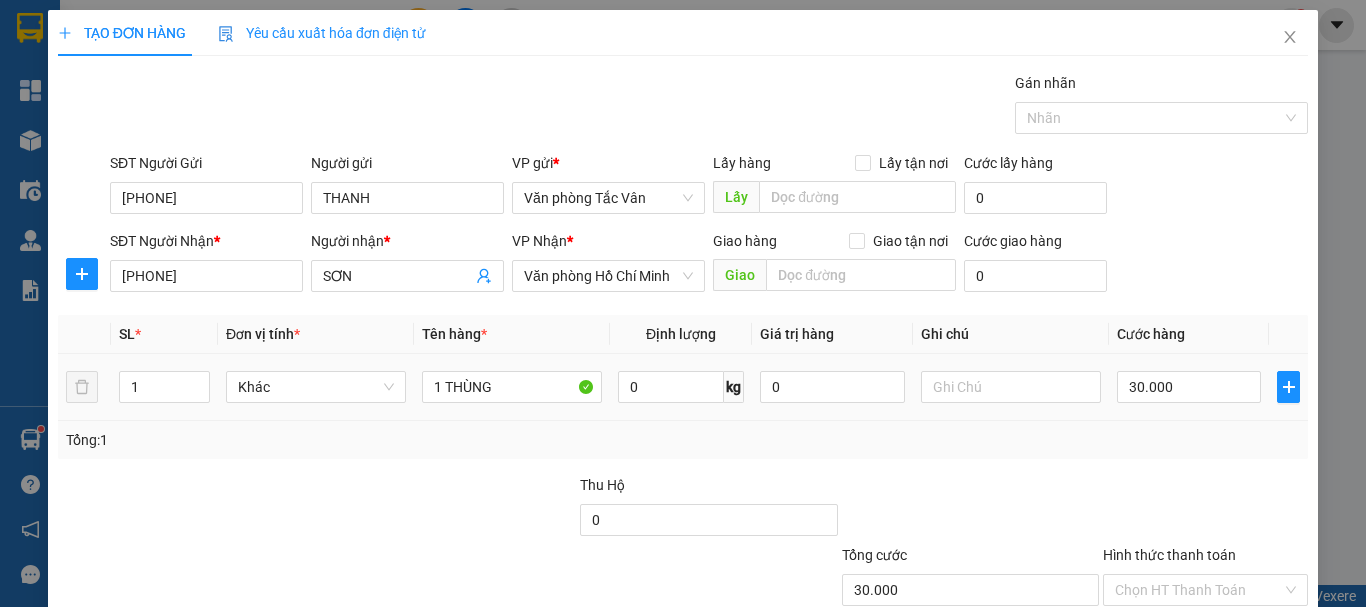 click on "30.000" at bounding box center (1189, 387) 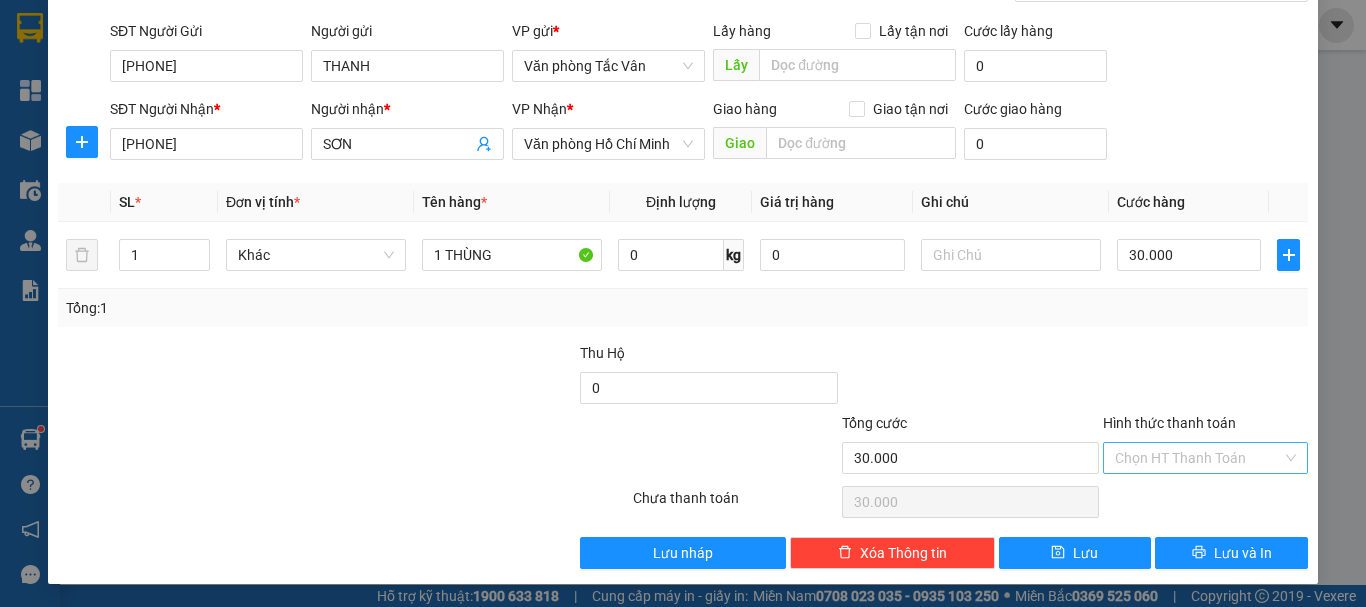 scroll, scrollTop: 133, scrollLeft: 0, axis: vertical 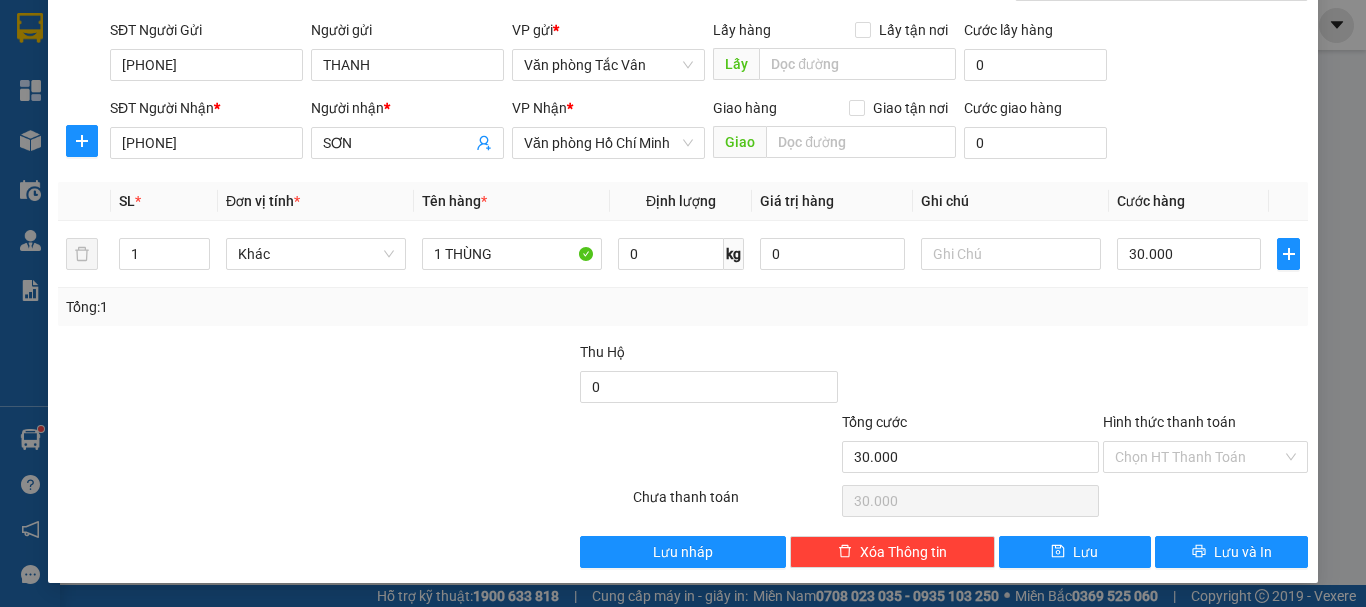 click on "TẠO ĐƠN HÀNG Yêu cầu xuất hóa đơn điện tử Transit Pickup Surcharge Ids Transit Deliver Surcharge Ids Transit Deliver Surcharge Transit Deliver Surcharge Gói vận chuyển  * Tiêu chuẩn Gán nhãn   Nhãn SĐT Người Gửi [PHONE] Người gửi THANH VP gửi  * Văn phòng Tắc Vân Lấy hàng Lấy tận nơi Lấy Cước lấy hàng 0 SĐT Người Nhận  * [PHONE] Người nhận  * SƠN VP Nhận  * Văn phòng Hồ Chí Minh Giao hàng Giao tận nơi Giao Cước giao hàng 0 SL  * Đơn vị tính  * Tên hàng  * Định lượng Giá trị hàng Ghi chú Cước hàng                   1 Khác 1 THÙNG 0 kg 0 30.000 Tổng:  1 Thu Hộ 0 Tổng cước 30.000 Hình thức thanh toán Chọn HT Thanh Toán Số tiền thu trước 0 Chưa thanh toán 30.000 Chọn HT Thanh Toán Lưu nháp Xóa Thông tin Lưu Lưu và In" at bounding box center [683, 230] 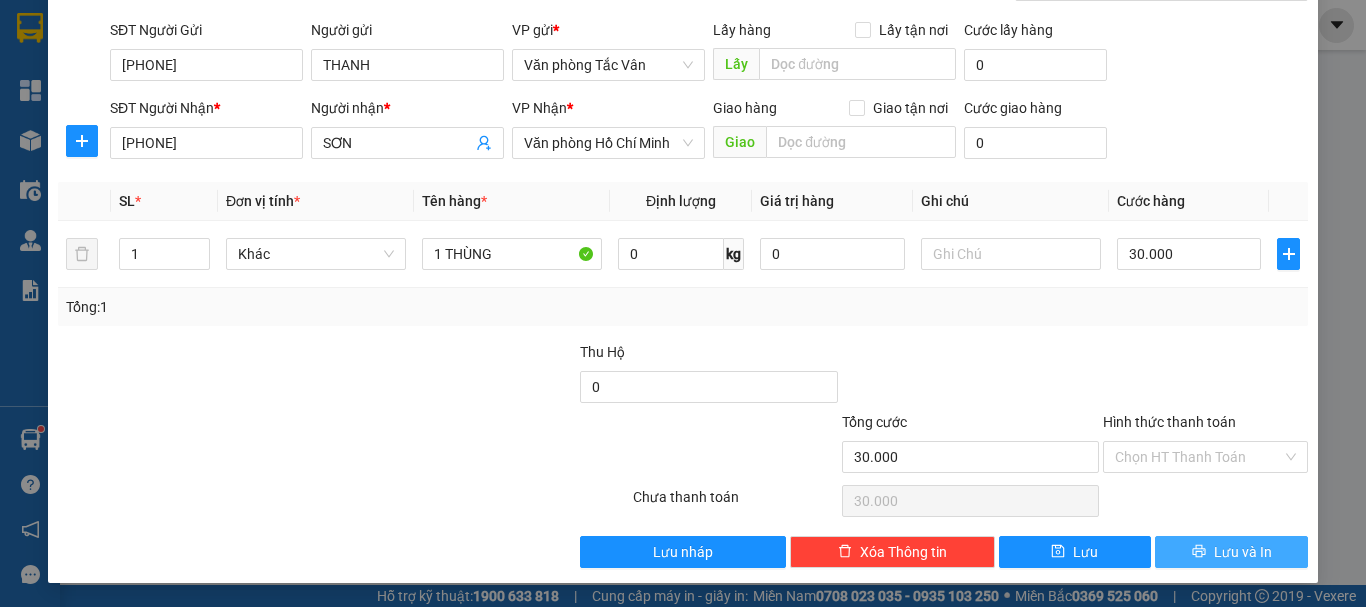 click on "Lưu và In" at bounding box center [1243, 552] 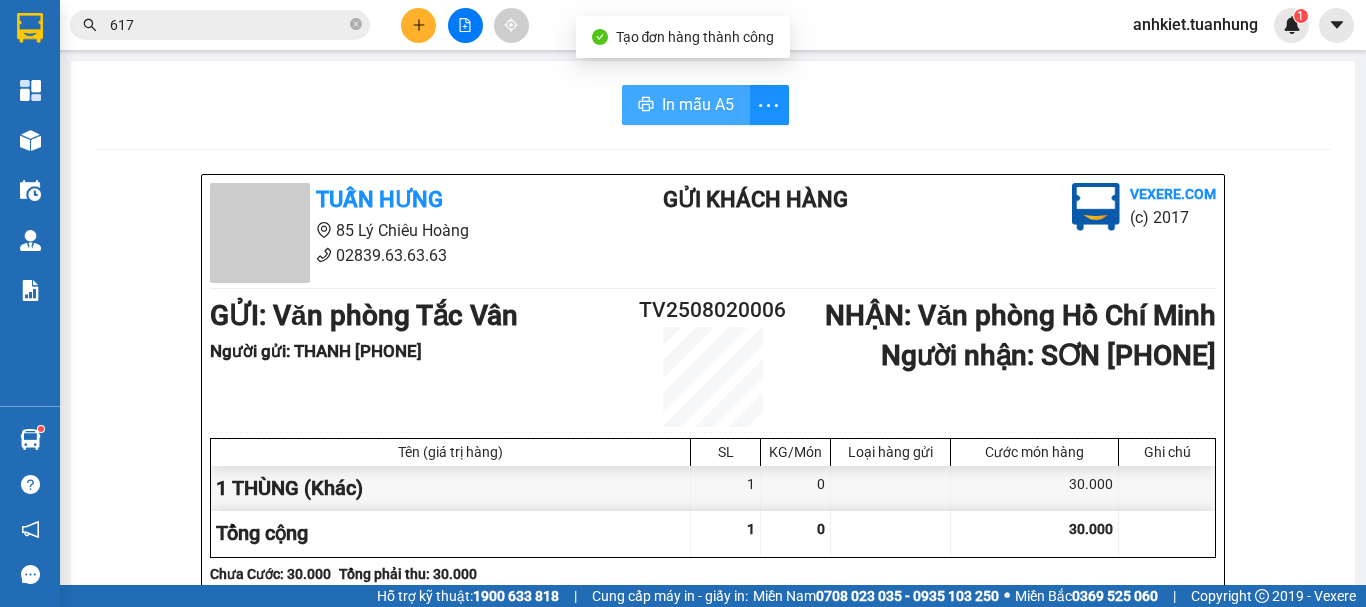 click on "In mẫu A5" at bounding box center [698, 104] 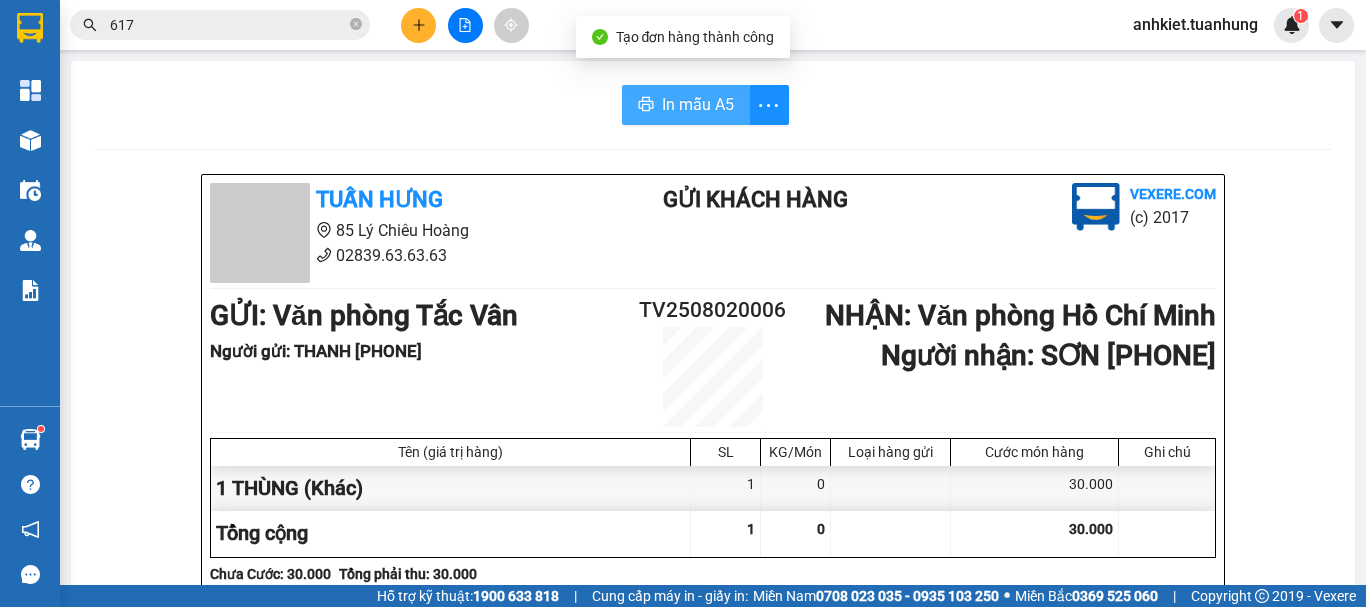 scroll, scrollTop: 0, scrollLeft: 0, axis: both 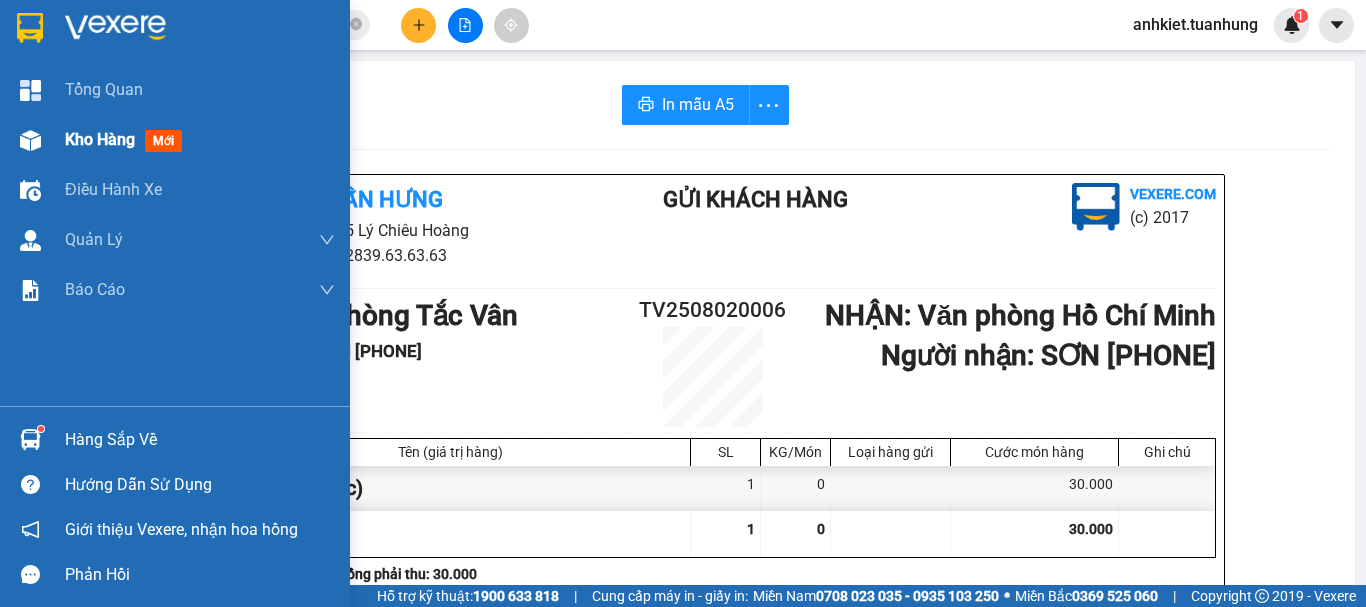 click on "Kho hàng" at bounding box center [100, 139] 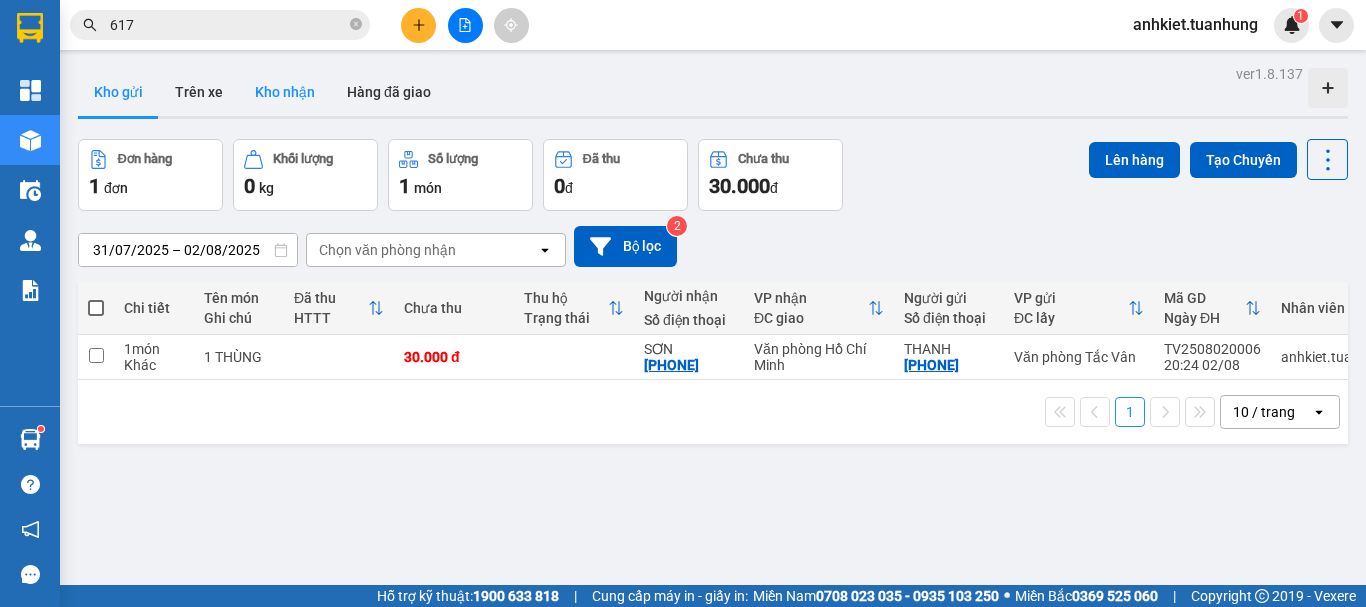 click on "Kho nhận" at bounding box center (285, 92) 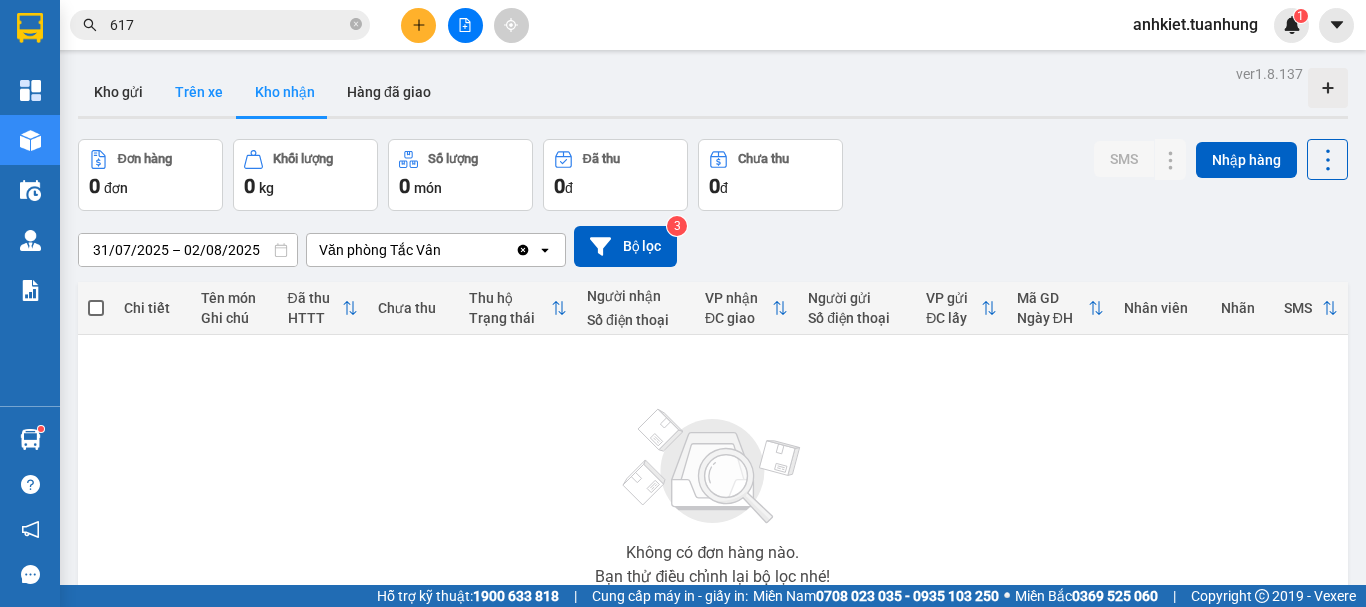 click on "Trên xe" at bounding box center (199, 92) 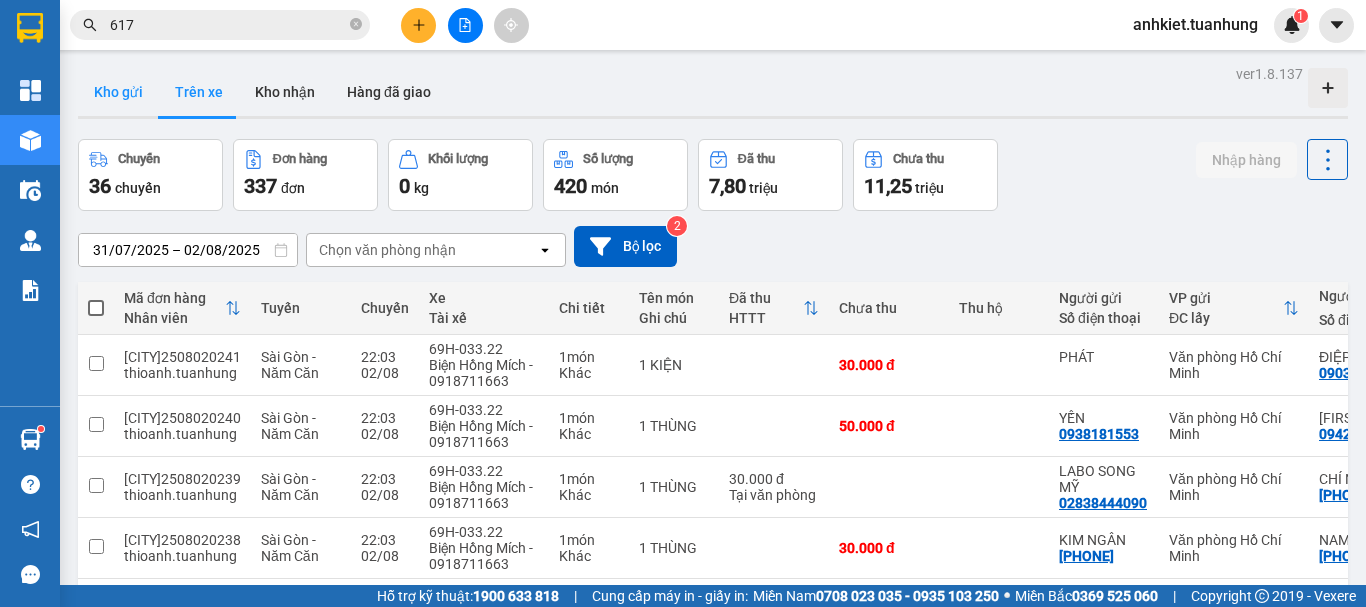 click on "Kho gửi" at bounding box center [118, 92] 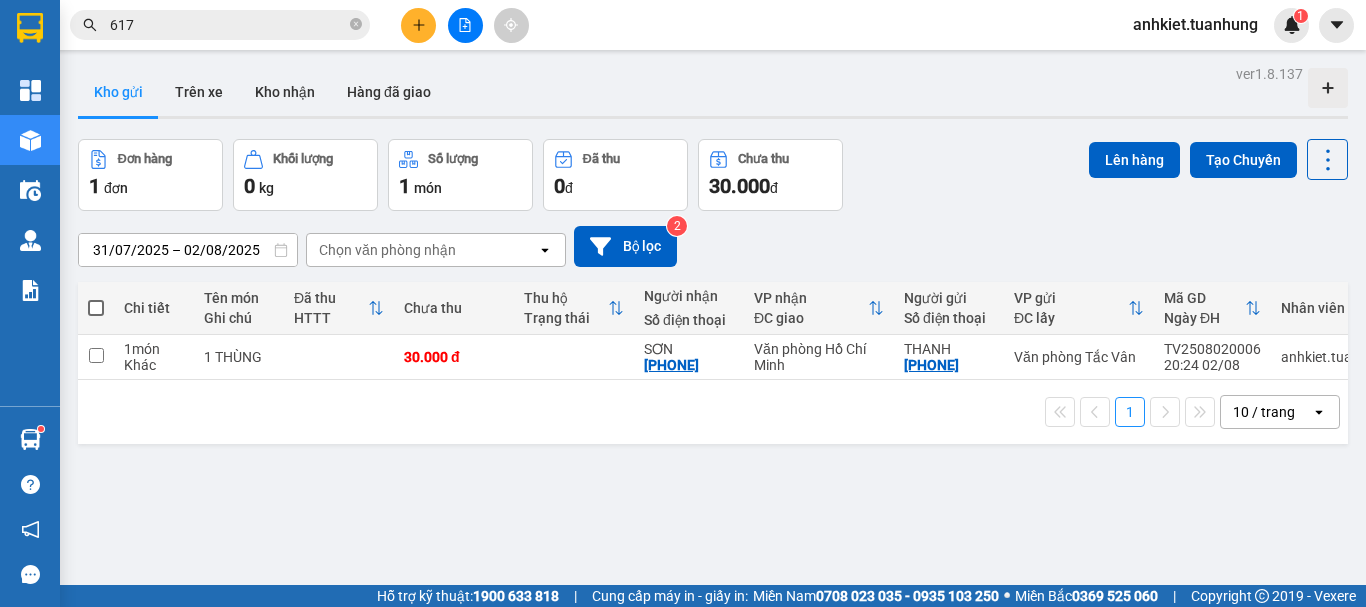click at bounding box center (96, 308) 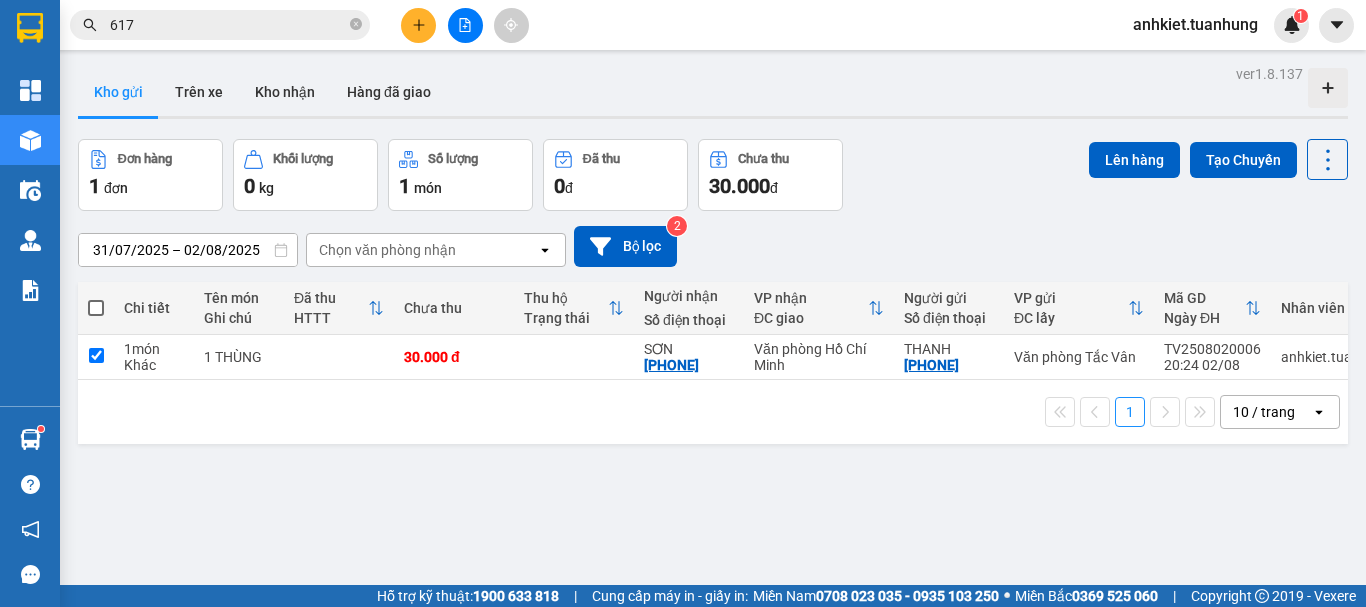 checkbox on "true" 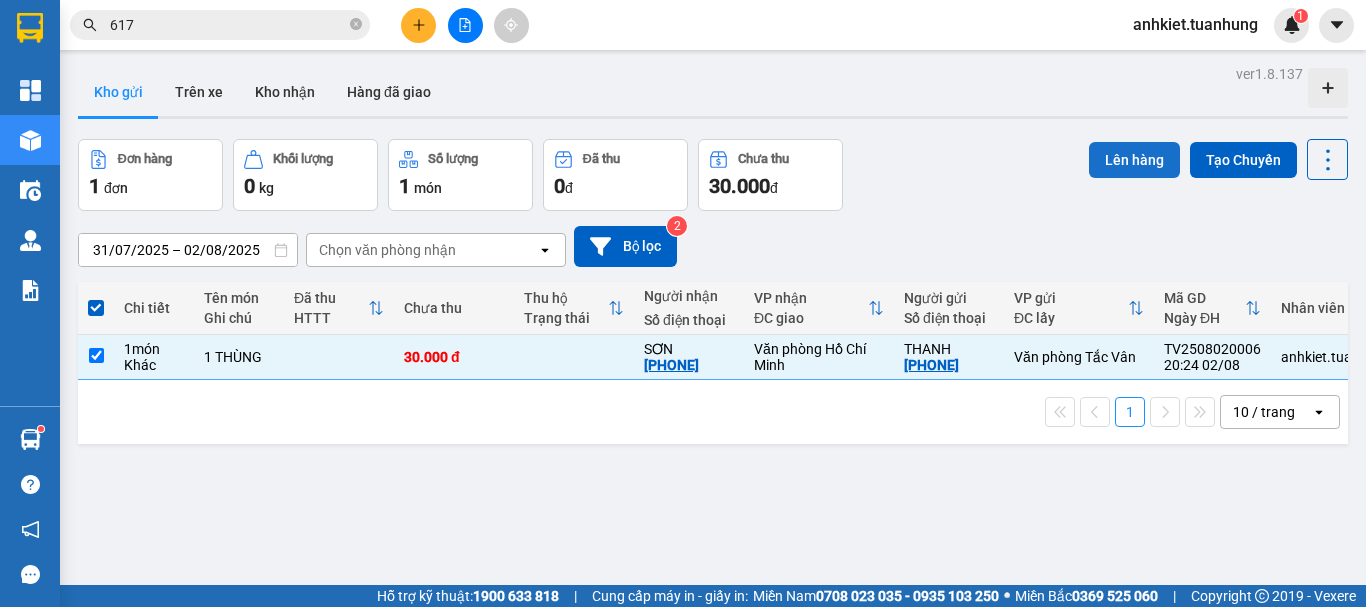 click on "Lên hàng" at bounding box center (1134, 160) 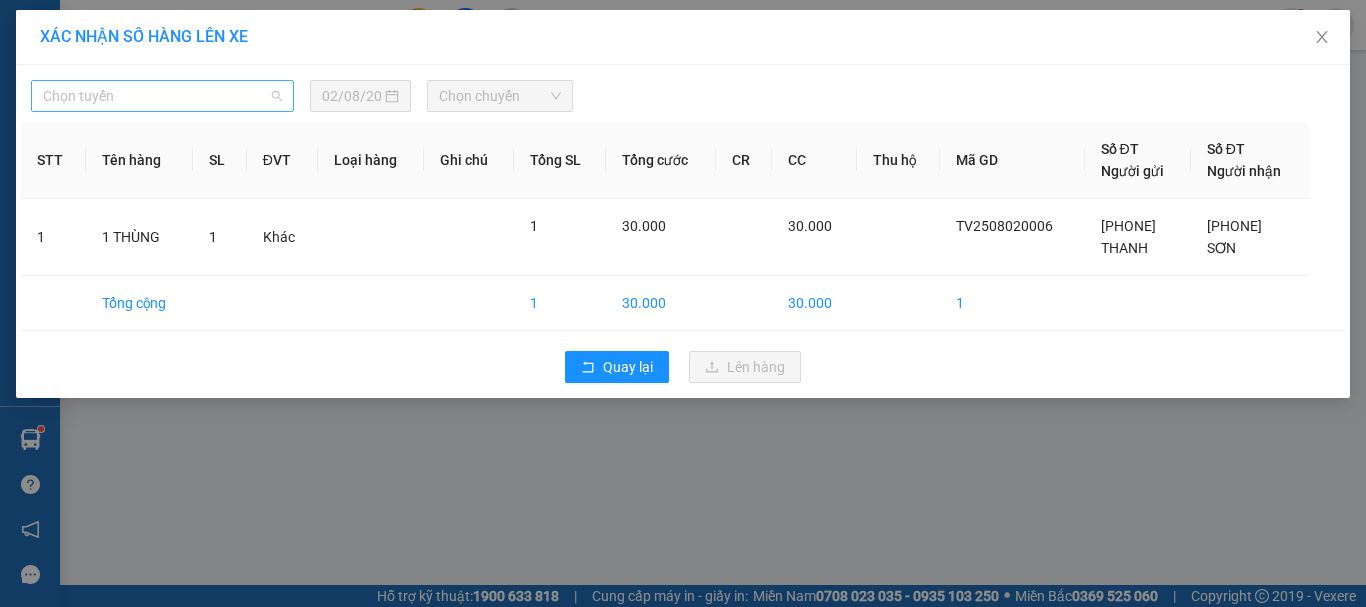 click on "Chọn tuyến" at bounding box center (162, 96) 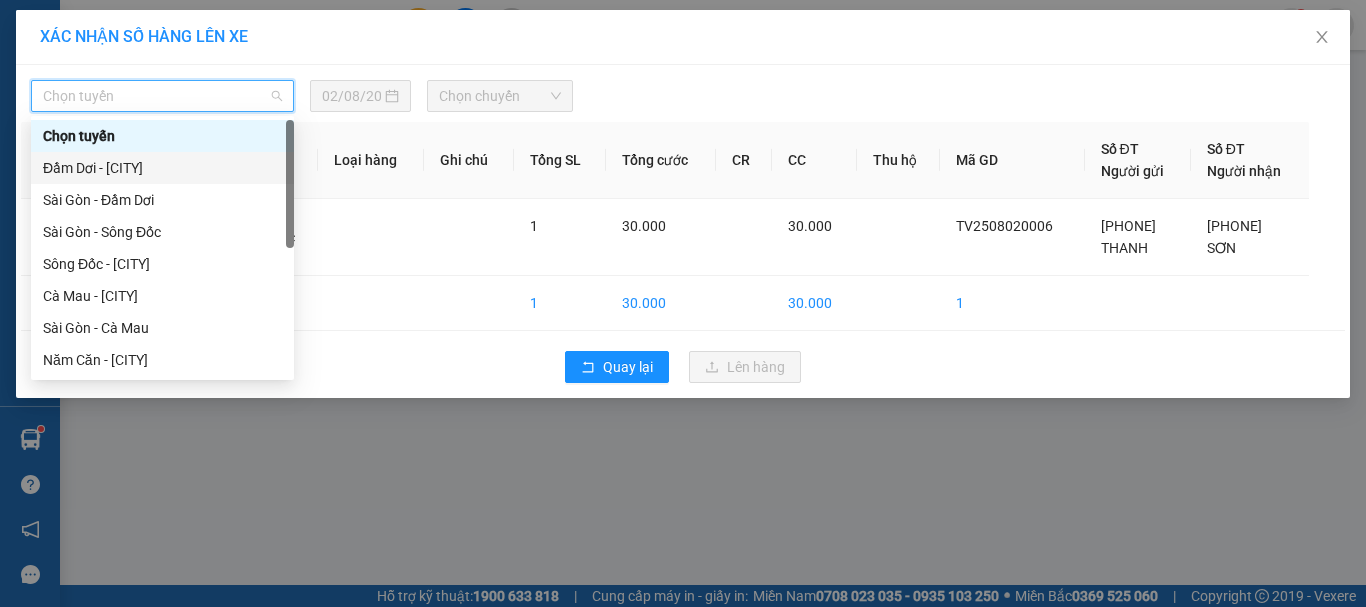 click on "Đầm Dơi - [CITY]" at bounding box center [162, 168] 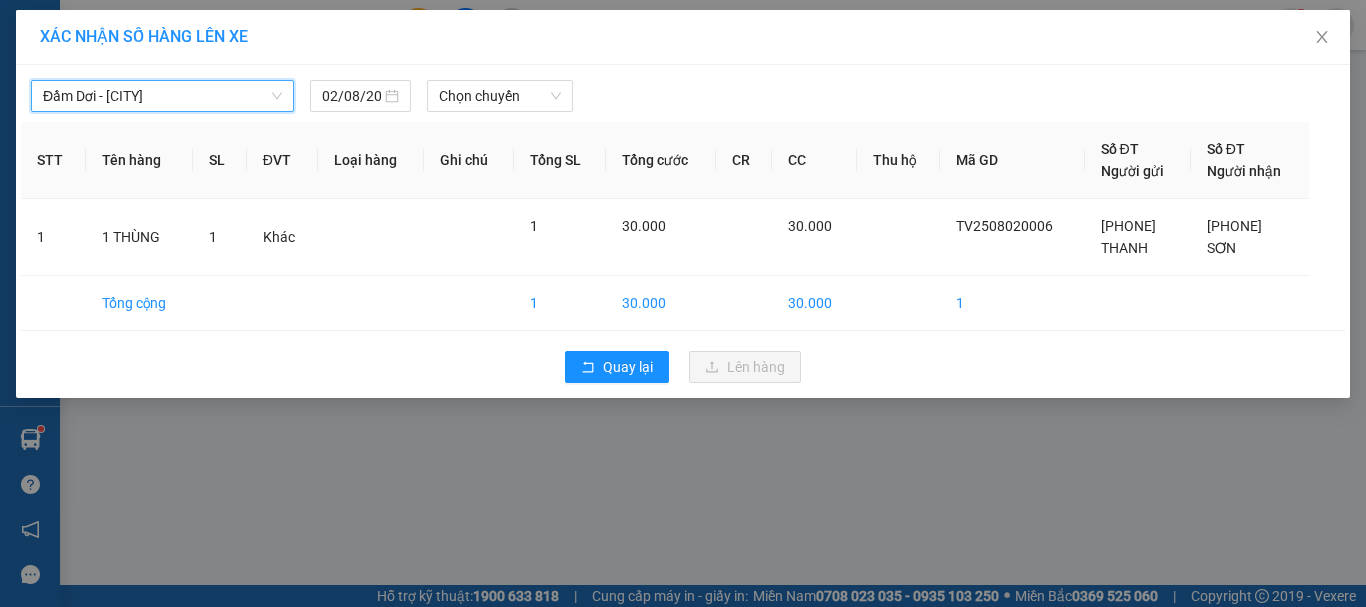 click on "Chọn chuyến" at bounding box center [500, 96] 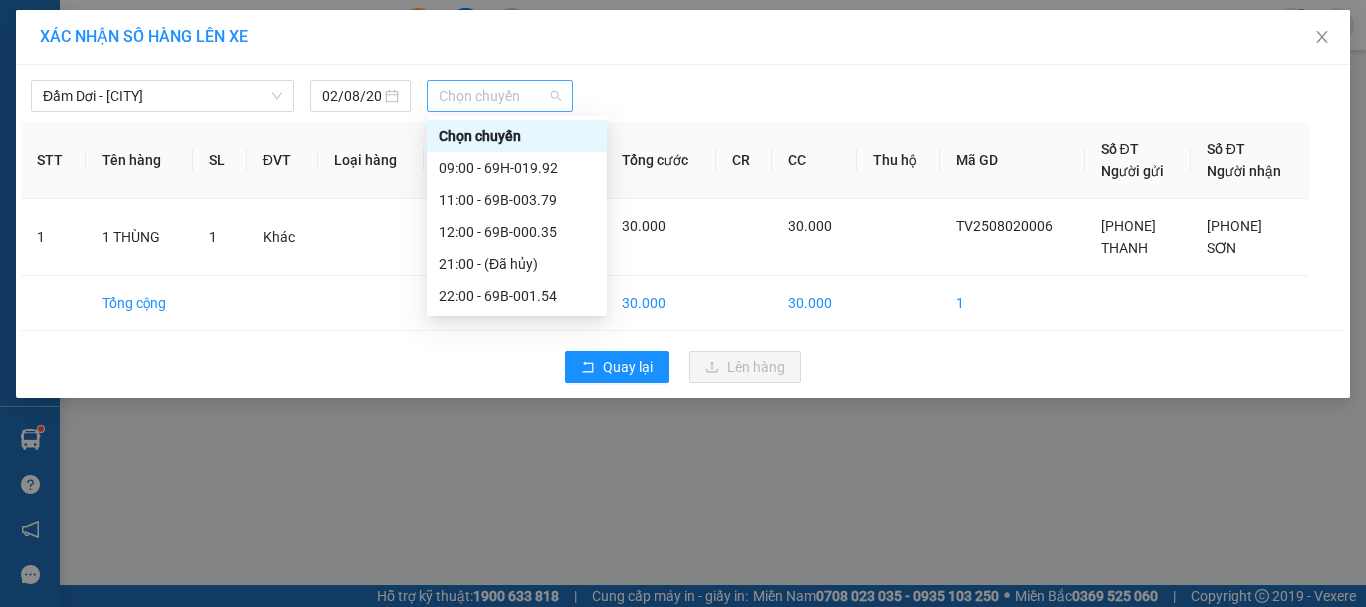 click on "Chọn chuyến" at bounding box center (500, 96) 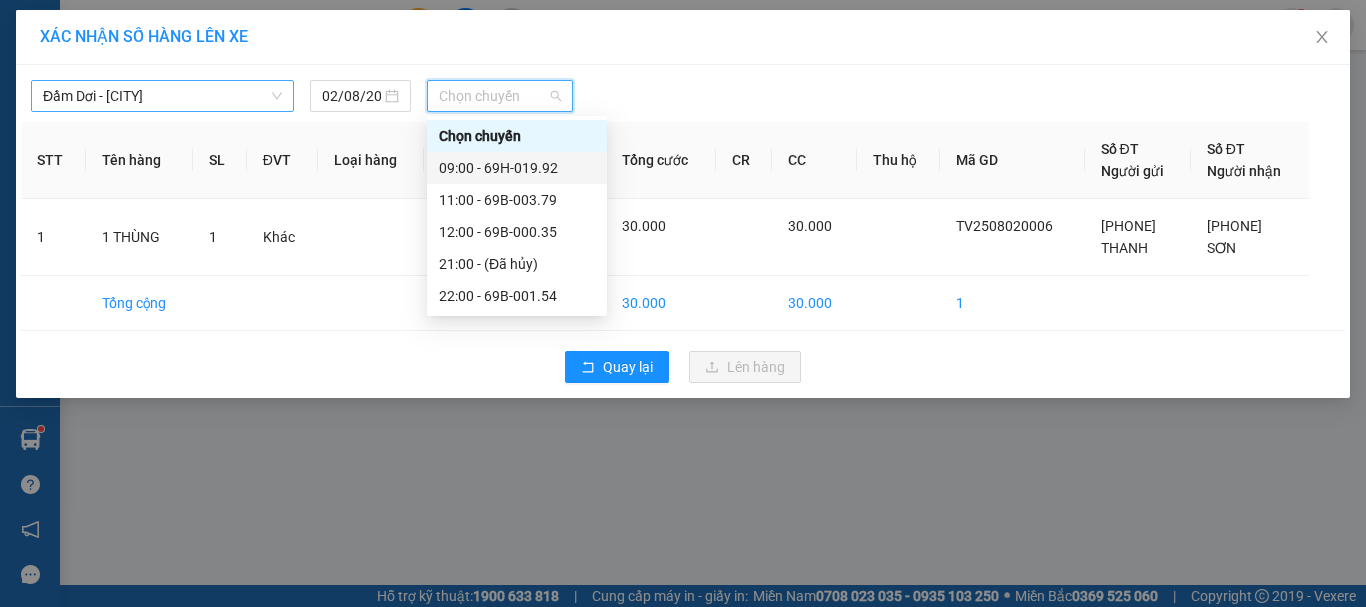 click on "Đầm Dơi - [CITY]" at bounding box center (162, 96) 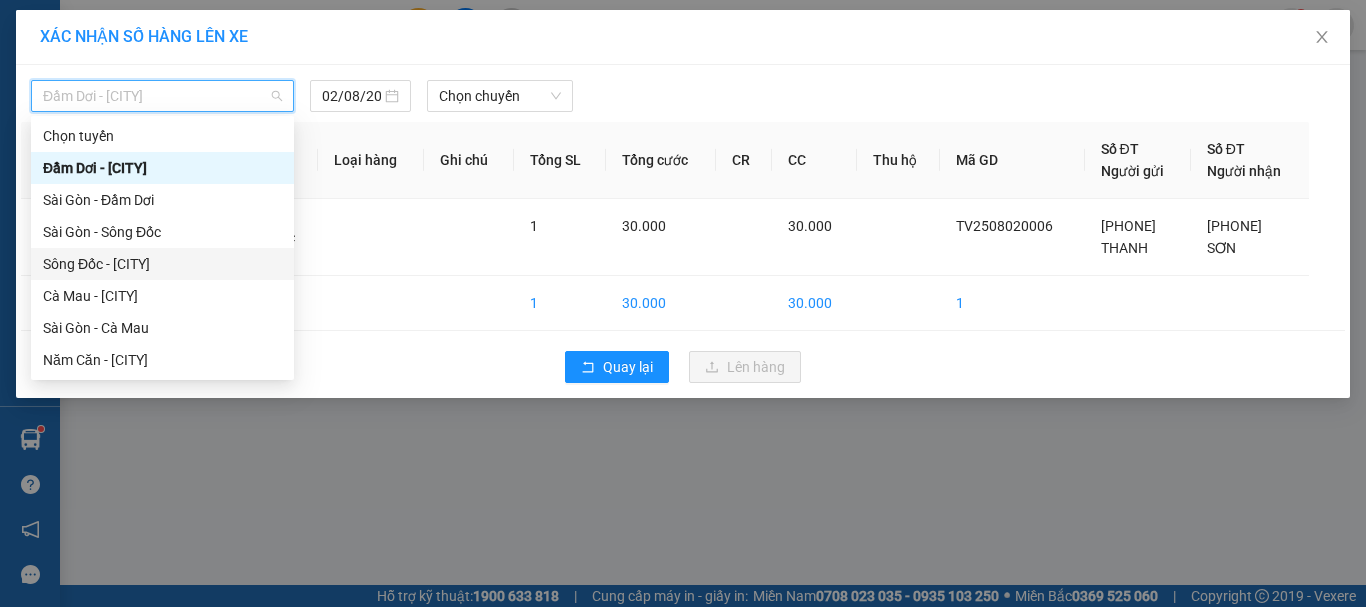 click on "Sông Đốc - [CITY]" at bounding box center [162, 264] 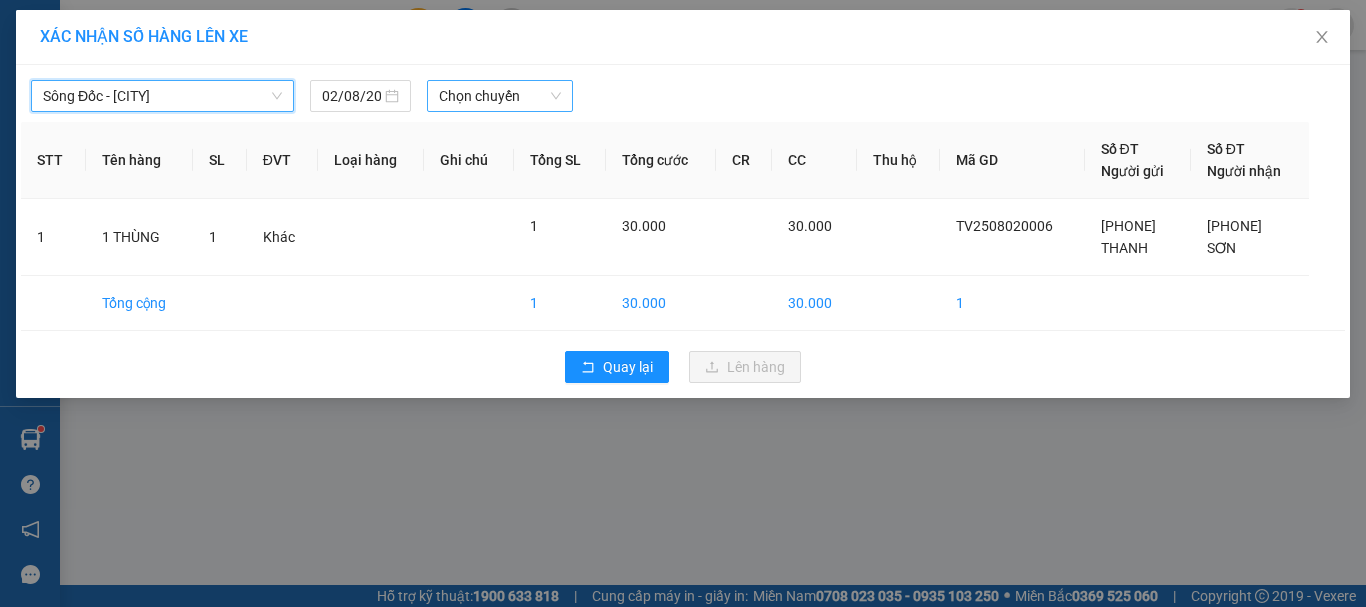 click on "Chọn chuyến" at bounding box center [500, 96] 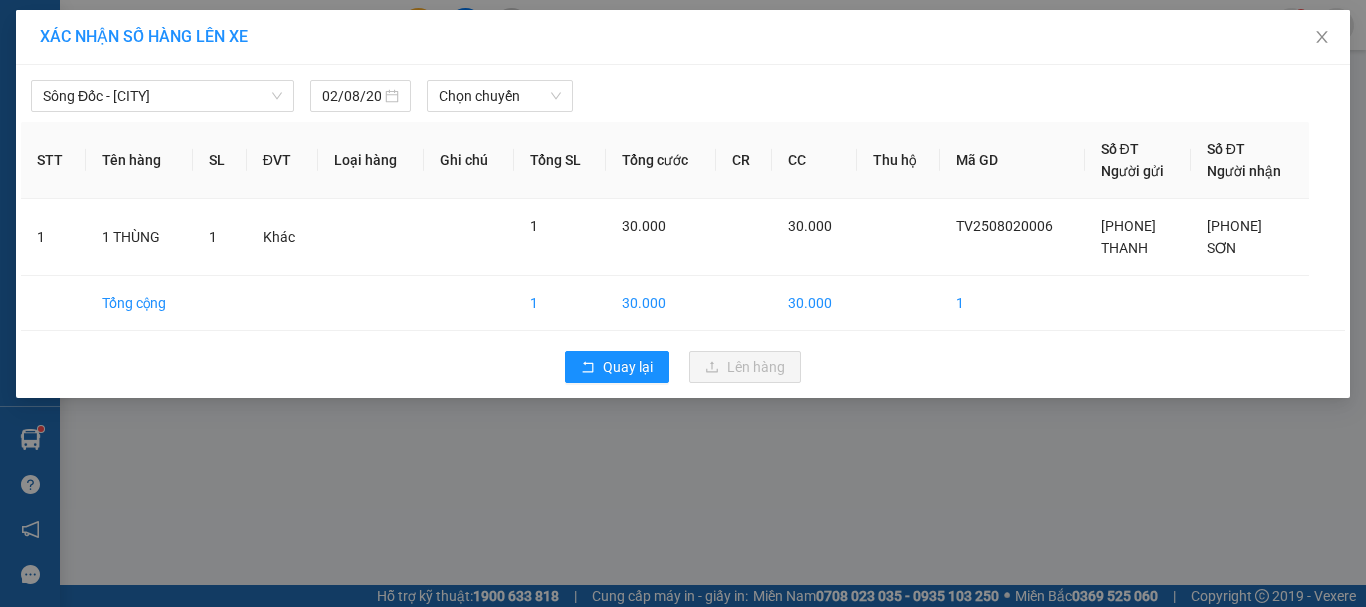 click on "Sông Đốc - [CITY] 02/08/2025 Chọn chuyến" at bounding box center [683, 91] 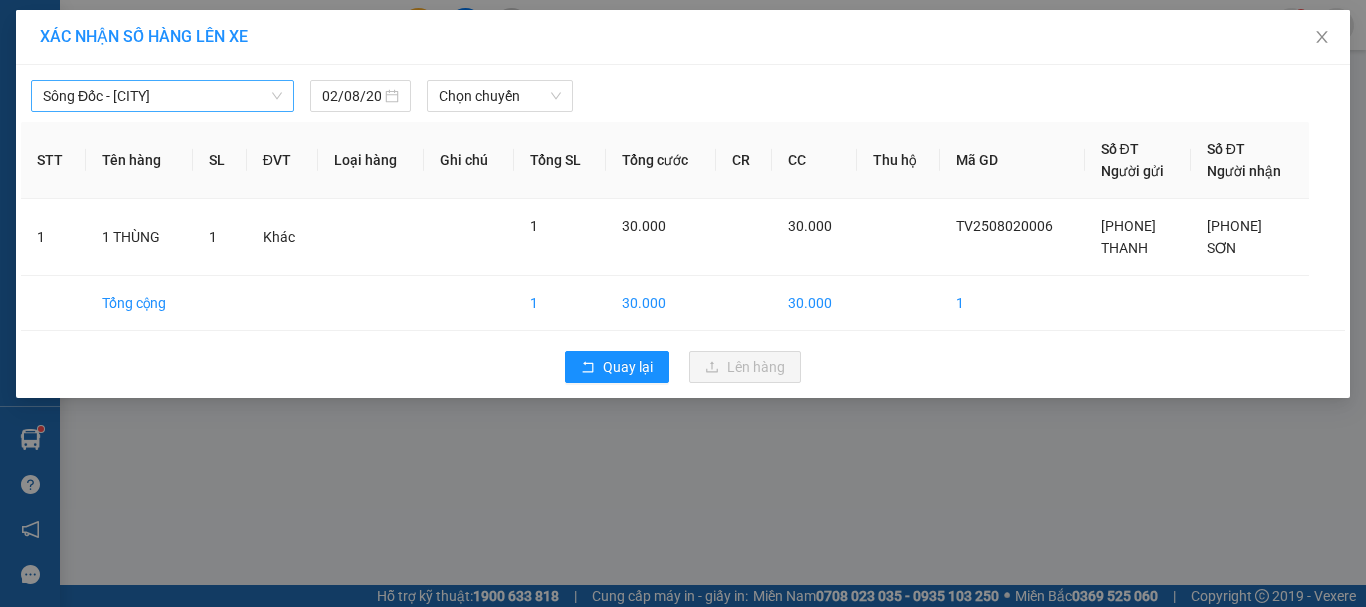 click on "Sông Đốc - [CITY]" at bounding box center (162, 96) 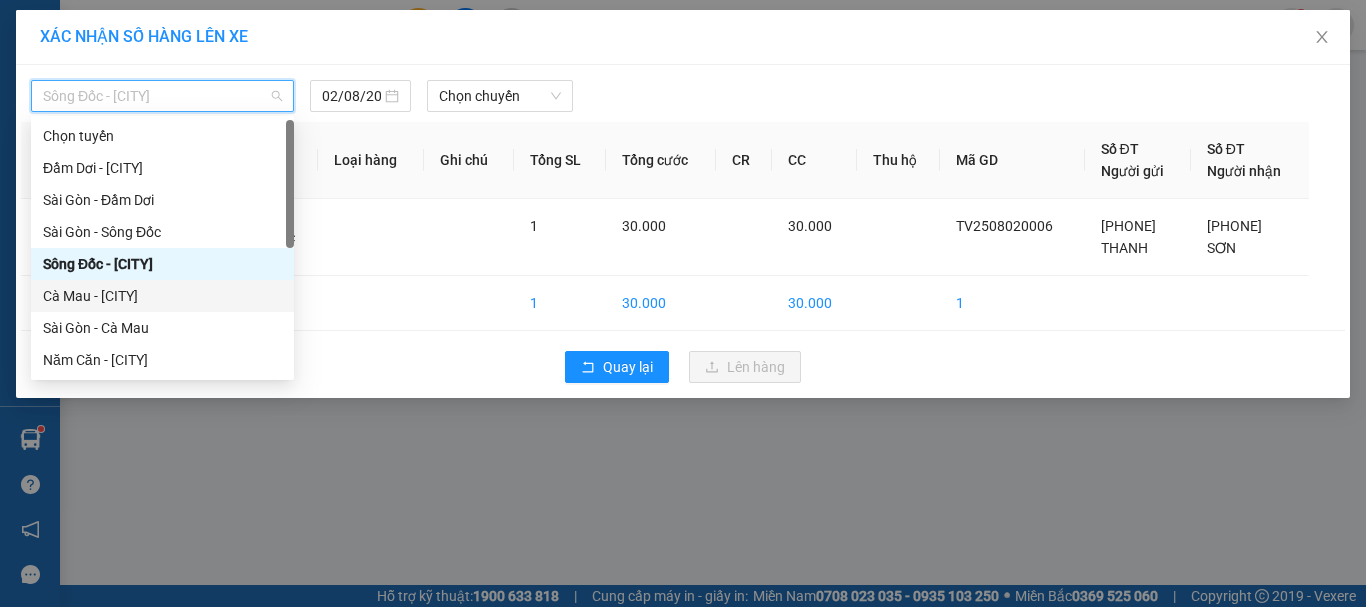 click on "Cà Mau - [CITY]" at bounding box center [162, 296] 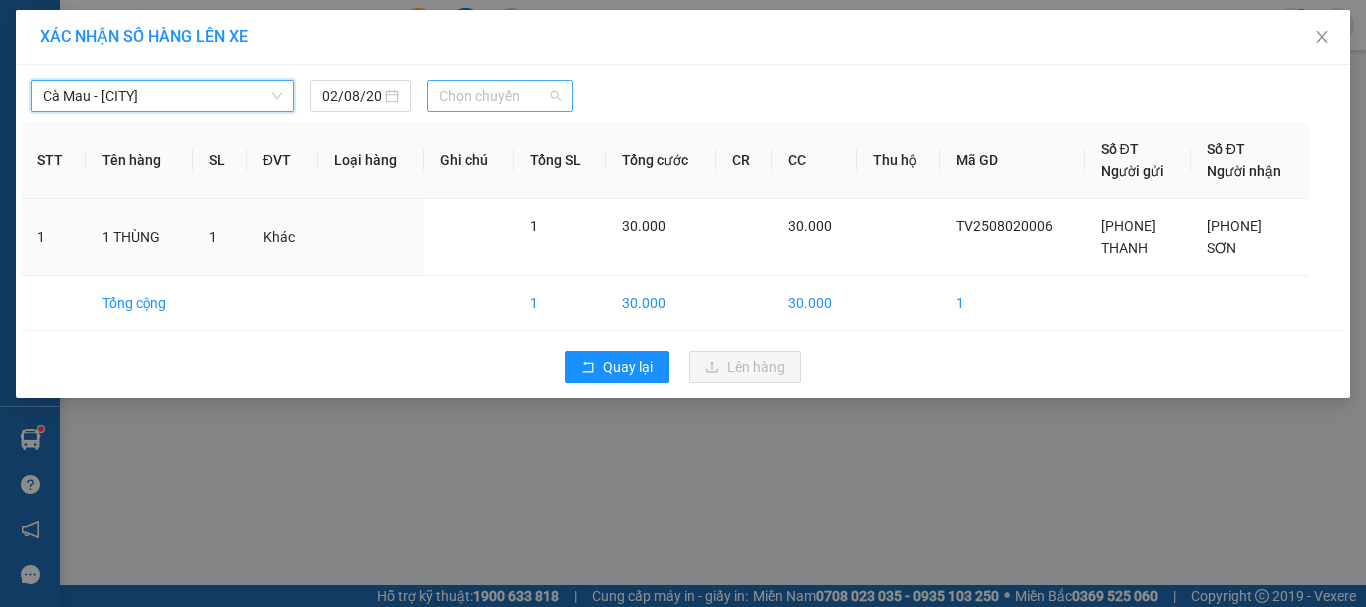 click on "Chọn chuyến" at bounding box center [500, 96] 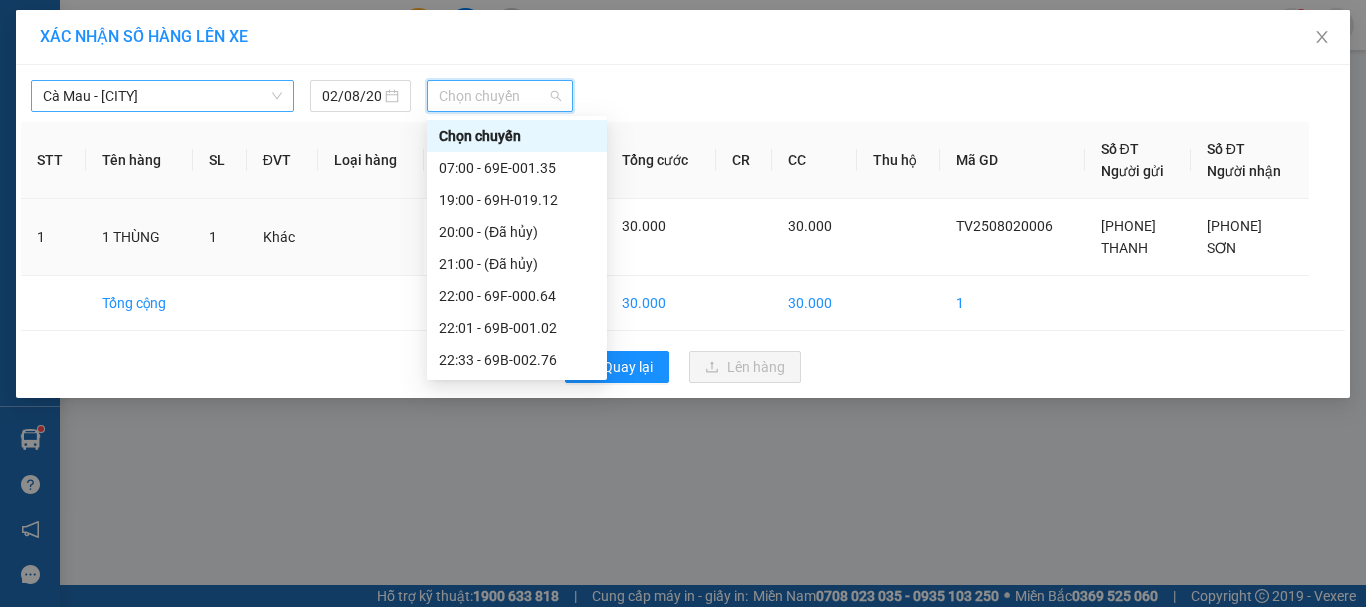 click on "Cà Mau - [CITY]" at bounding box center [162, 96] 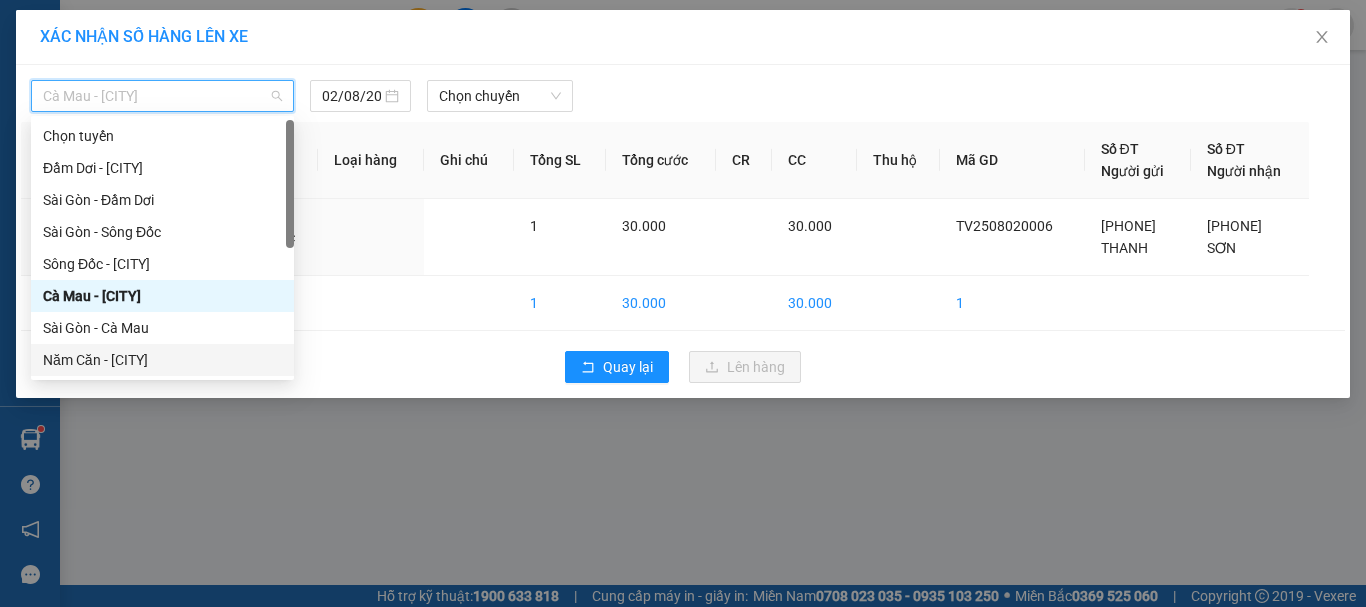 click on "Năm Căn - [CITY]" at bounding box center [162, 360] 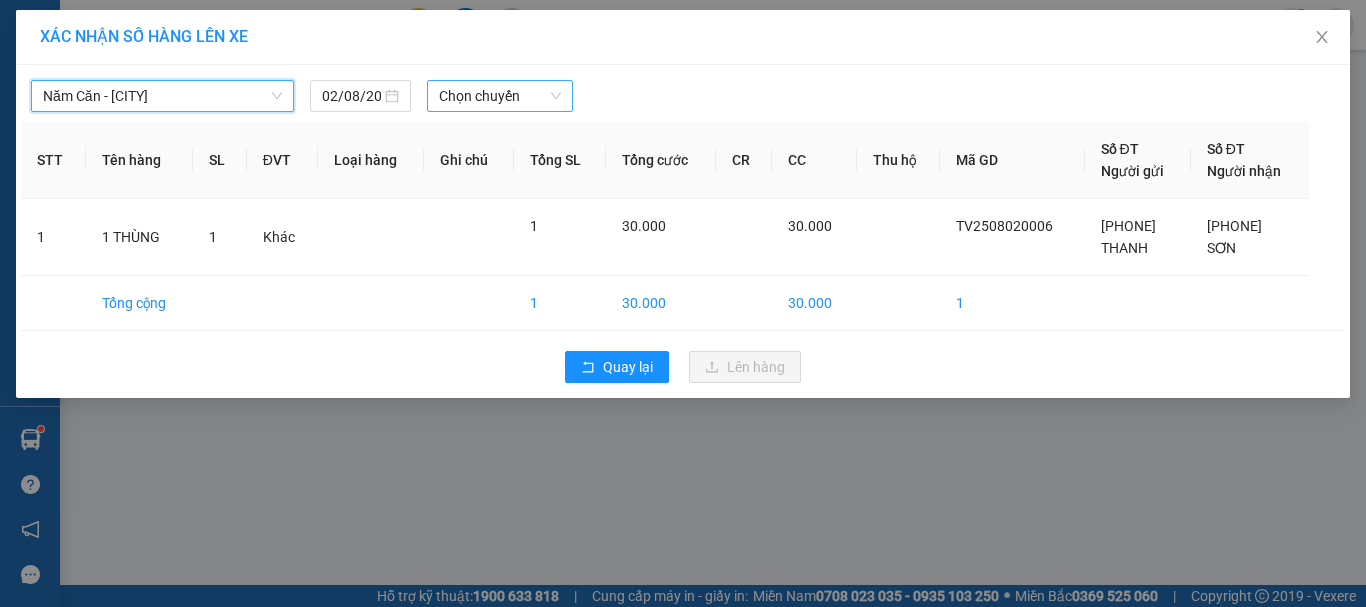 click on "Chọn chuyến" at bounding box center (500, 96) 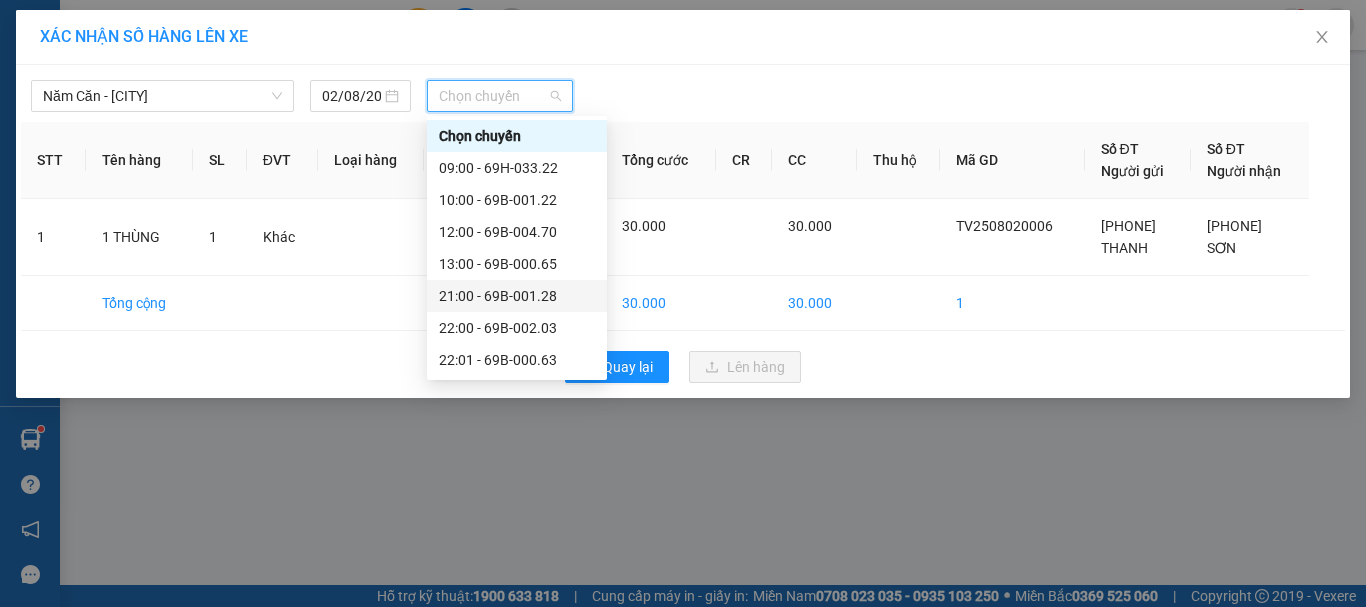 click on "21:00     - 69B-001.28" at bounding box center (517, 296) 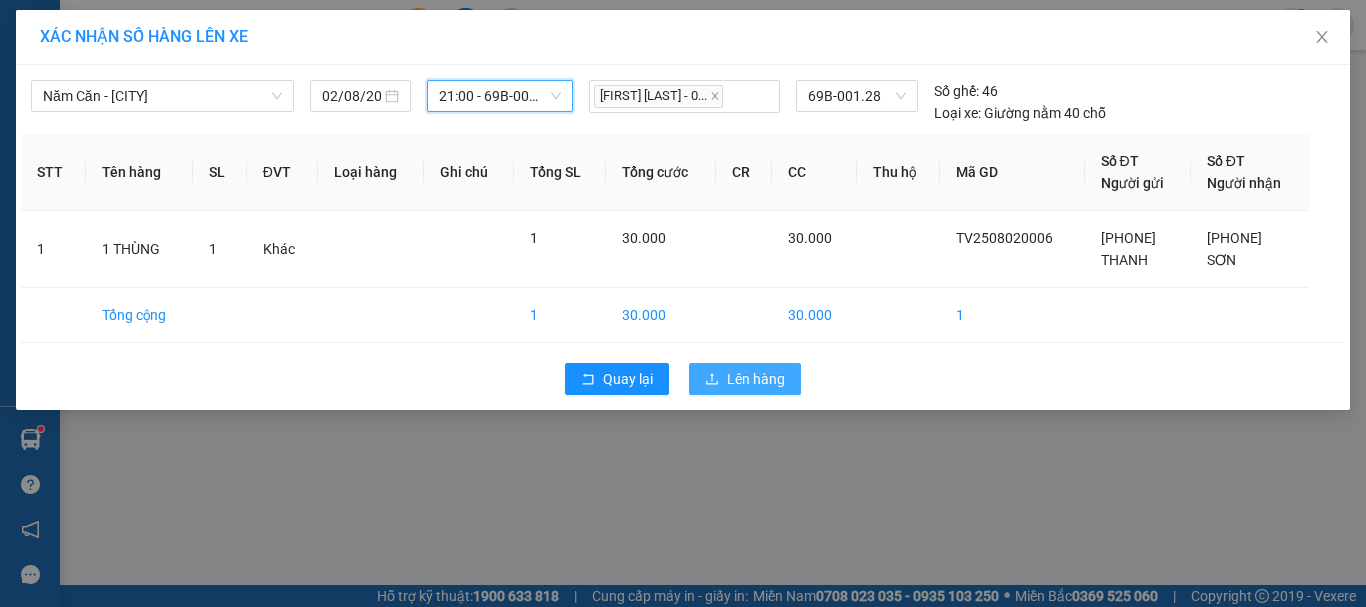click on "Lên hàng" at bounding box center [756, 379] 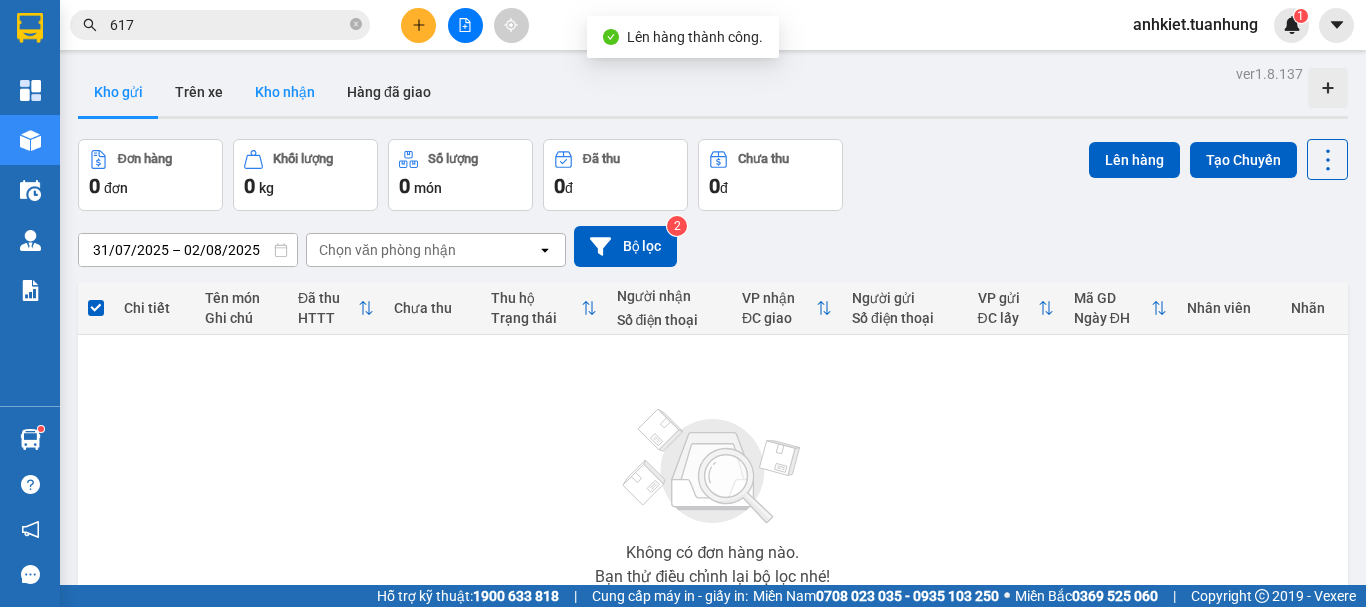 click on "Kho nhận" at bounding box center (285, 92) 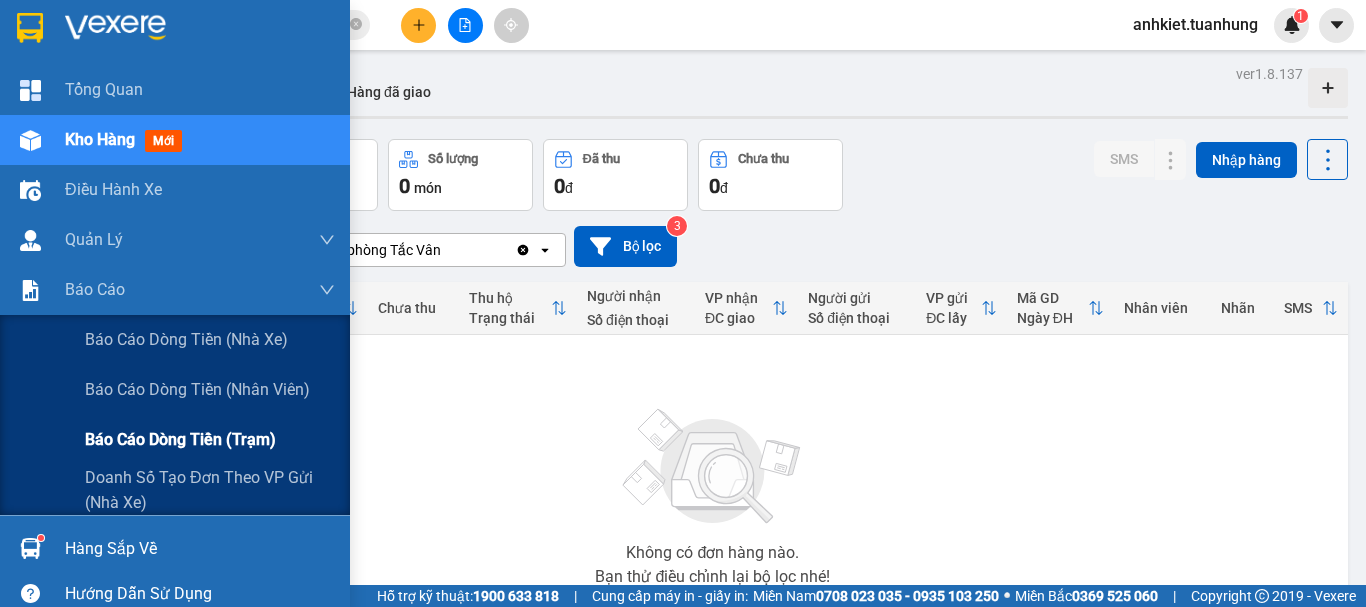 drag, startPoint x: 57, startPoint y: 426, endPoint x: 71, endPoint y: 416, distance: 17.20465 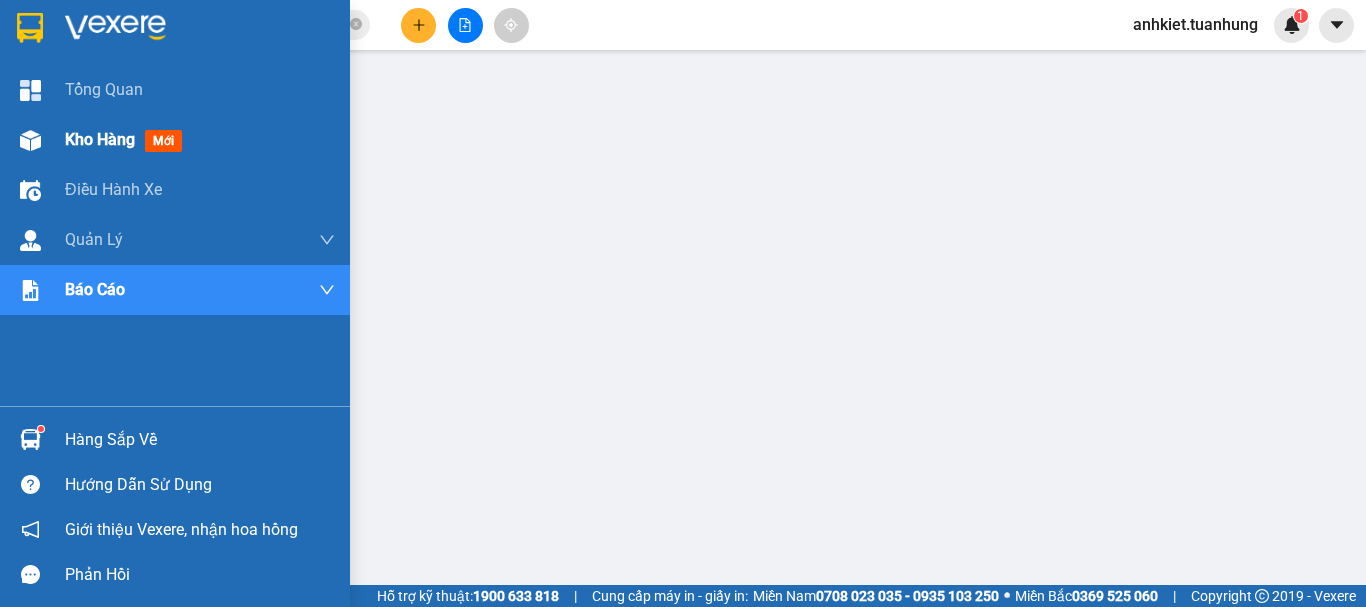 click on "Kho hàng mới" at bounding box center (200, 140) 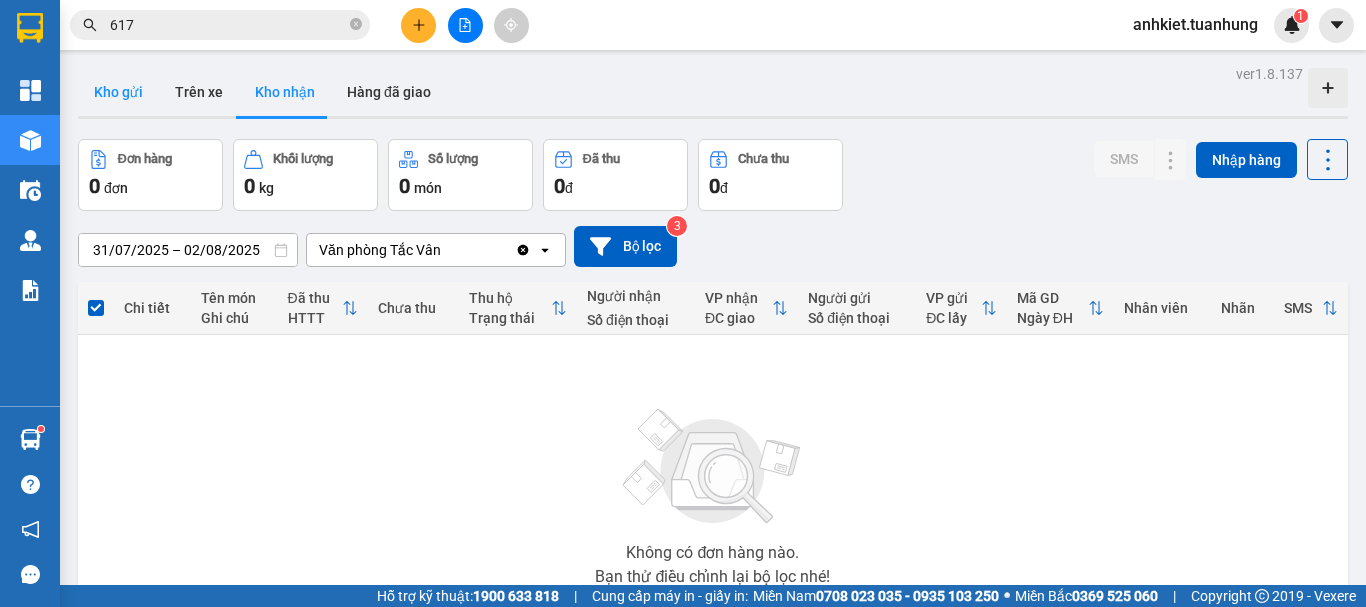 click on "Kho gửi" at bounding box center (118, 92) 